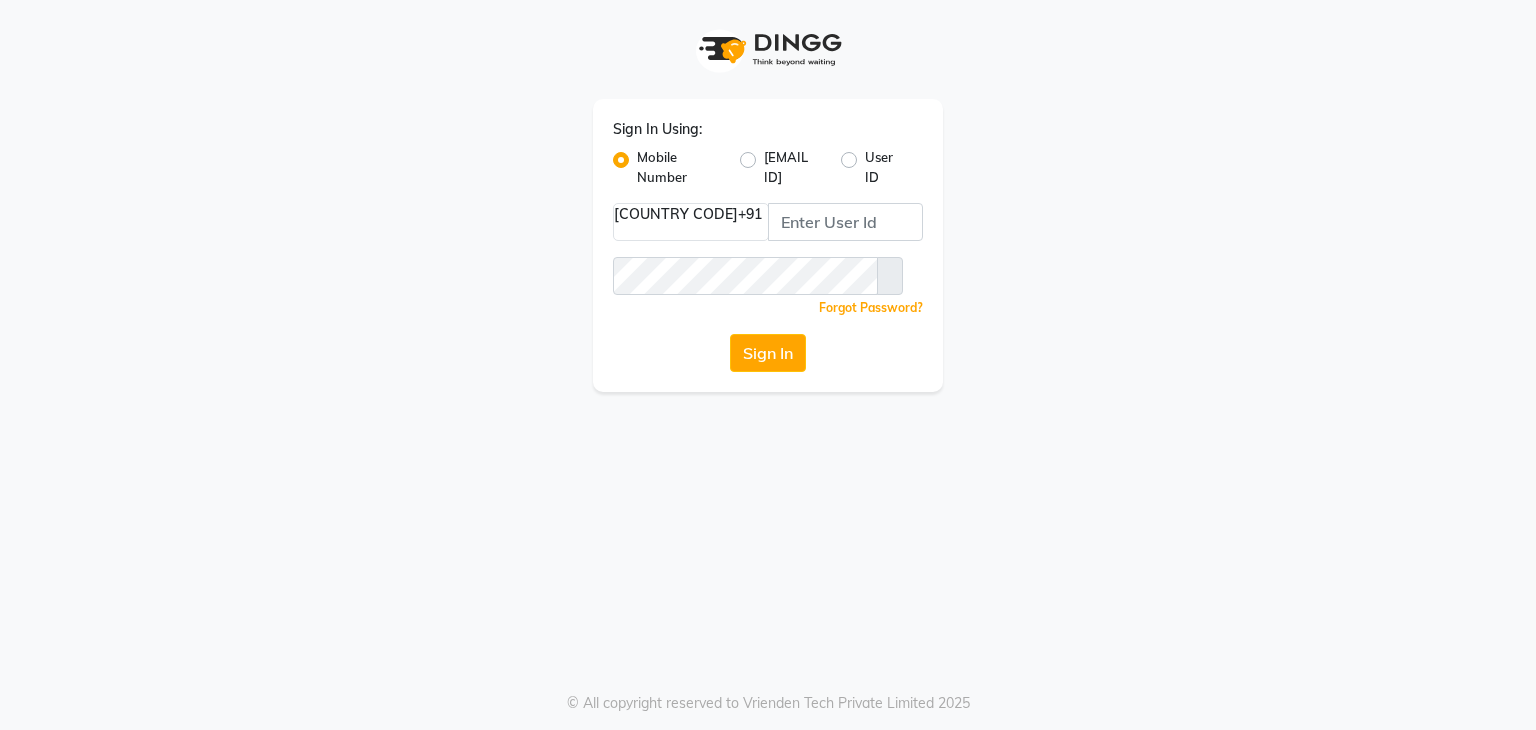 scroll, scrollTop: 0, scrollLeft: 0, axis: both 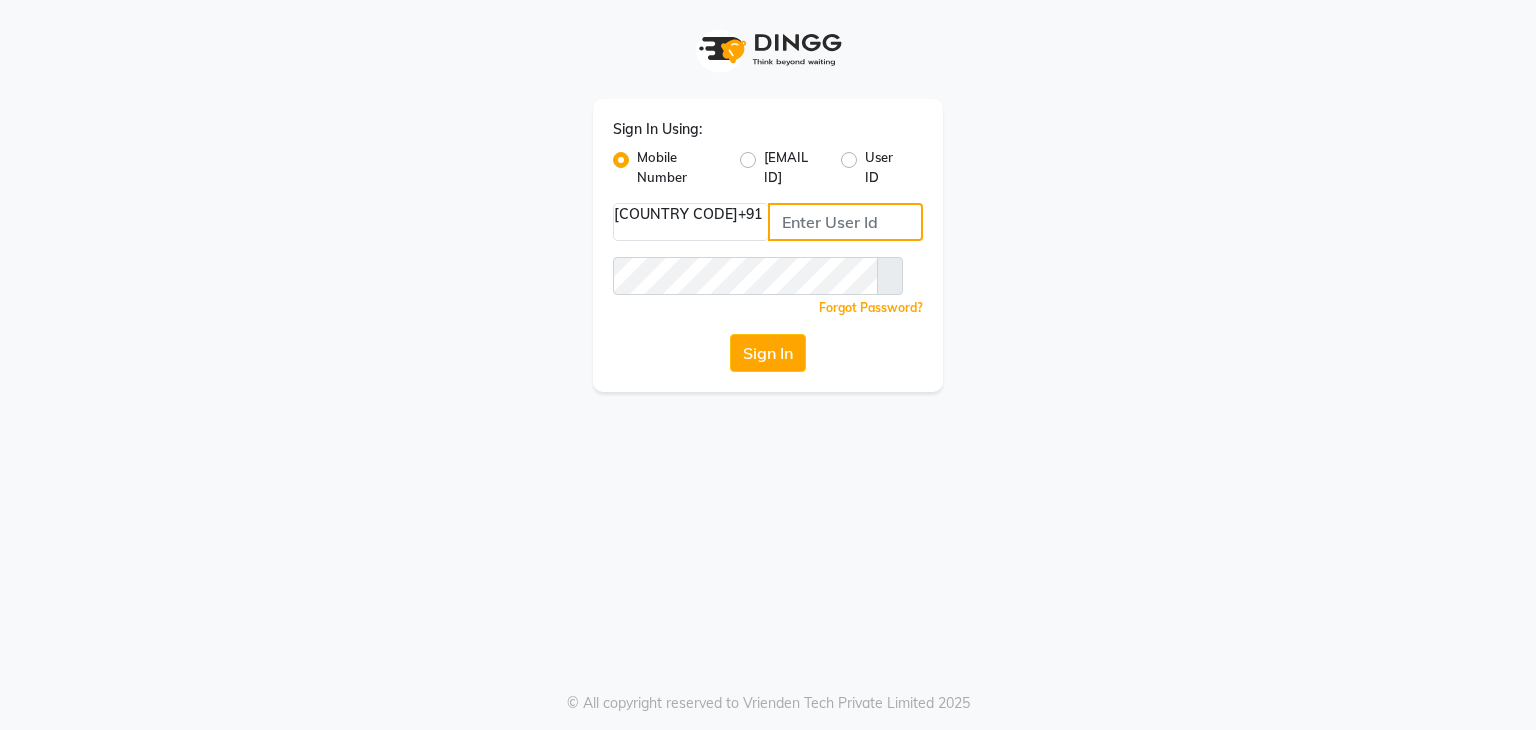click at bounding box center [845, 222] 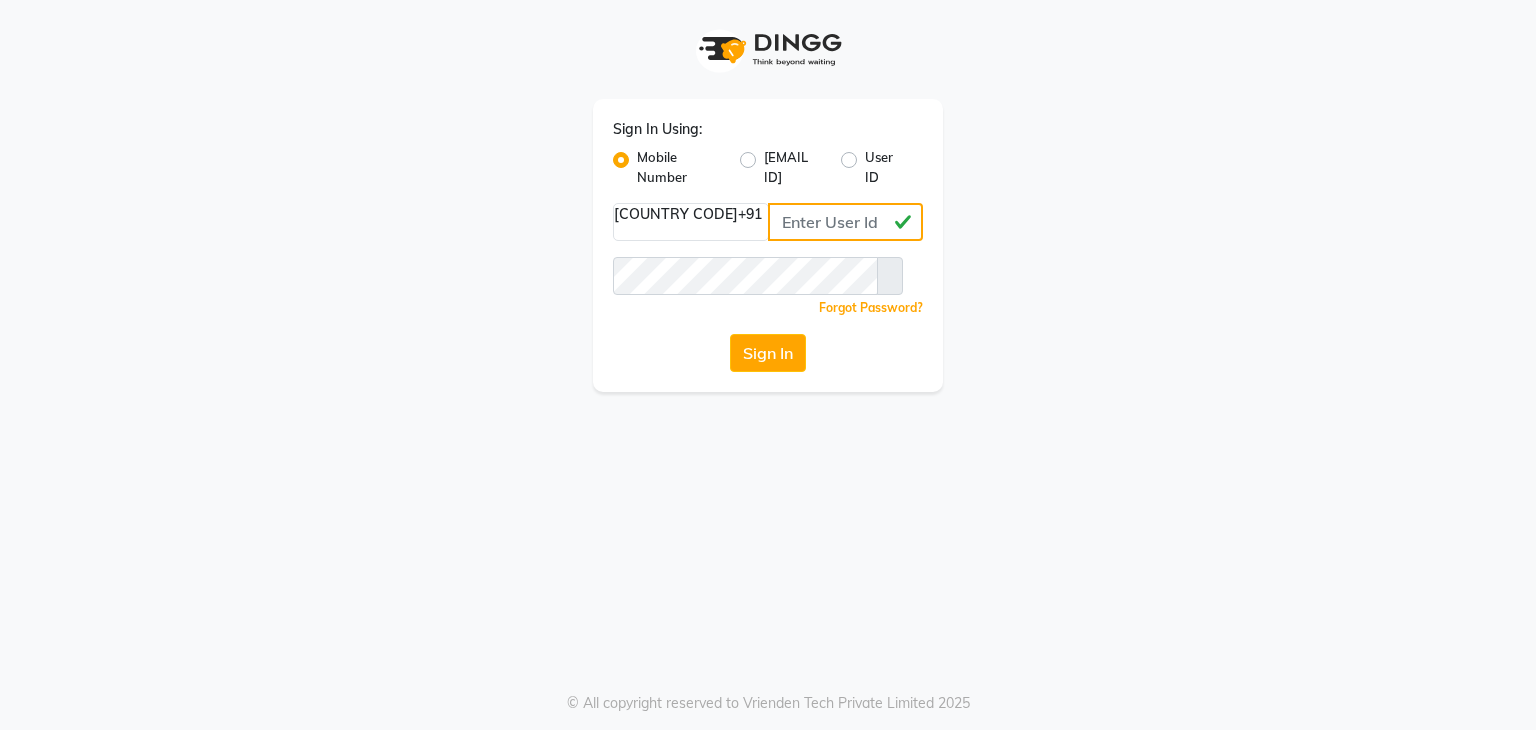 type on "[PHONE]" 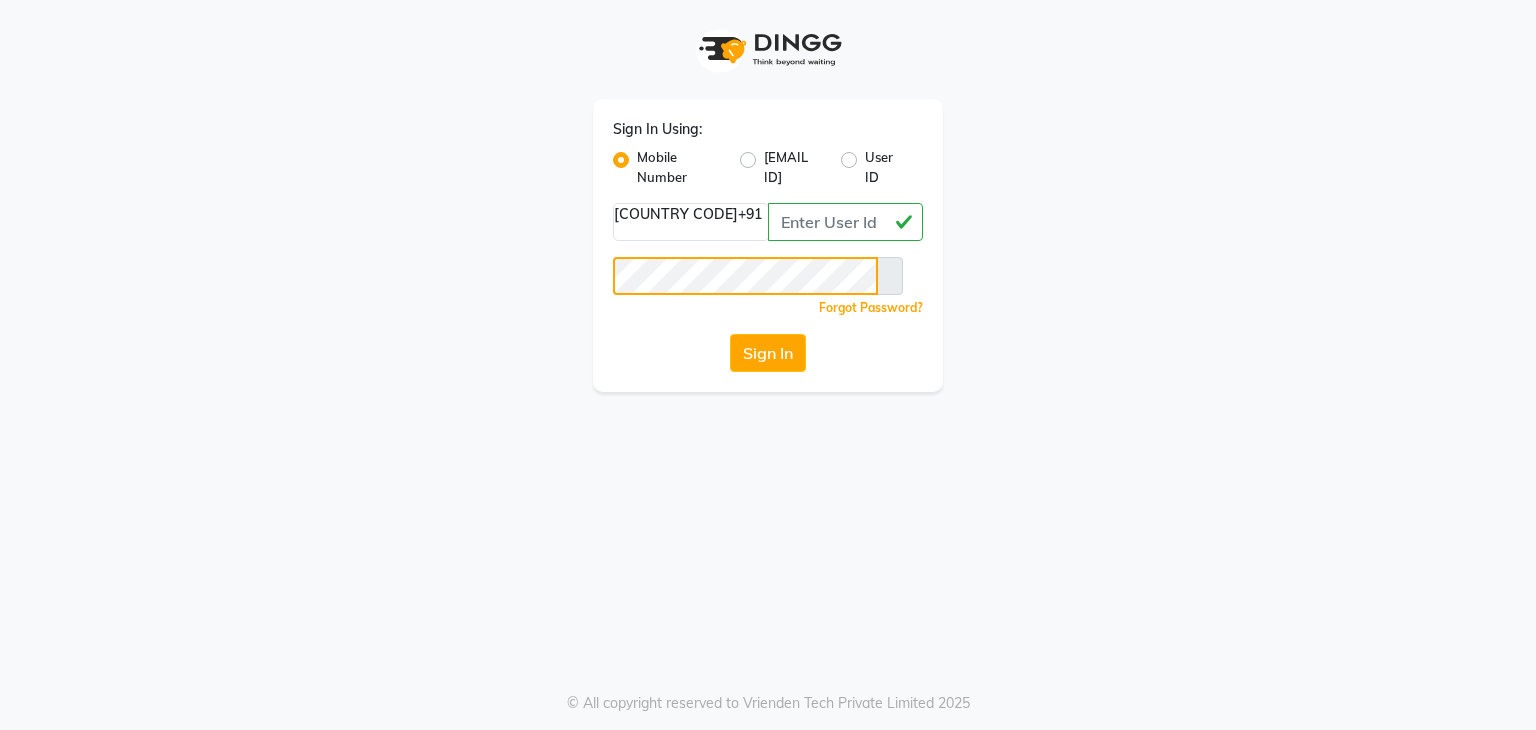 click on "Sign In" at bounding box center (768, 353) 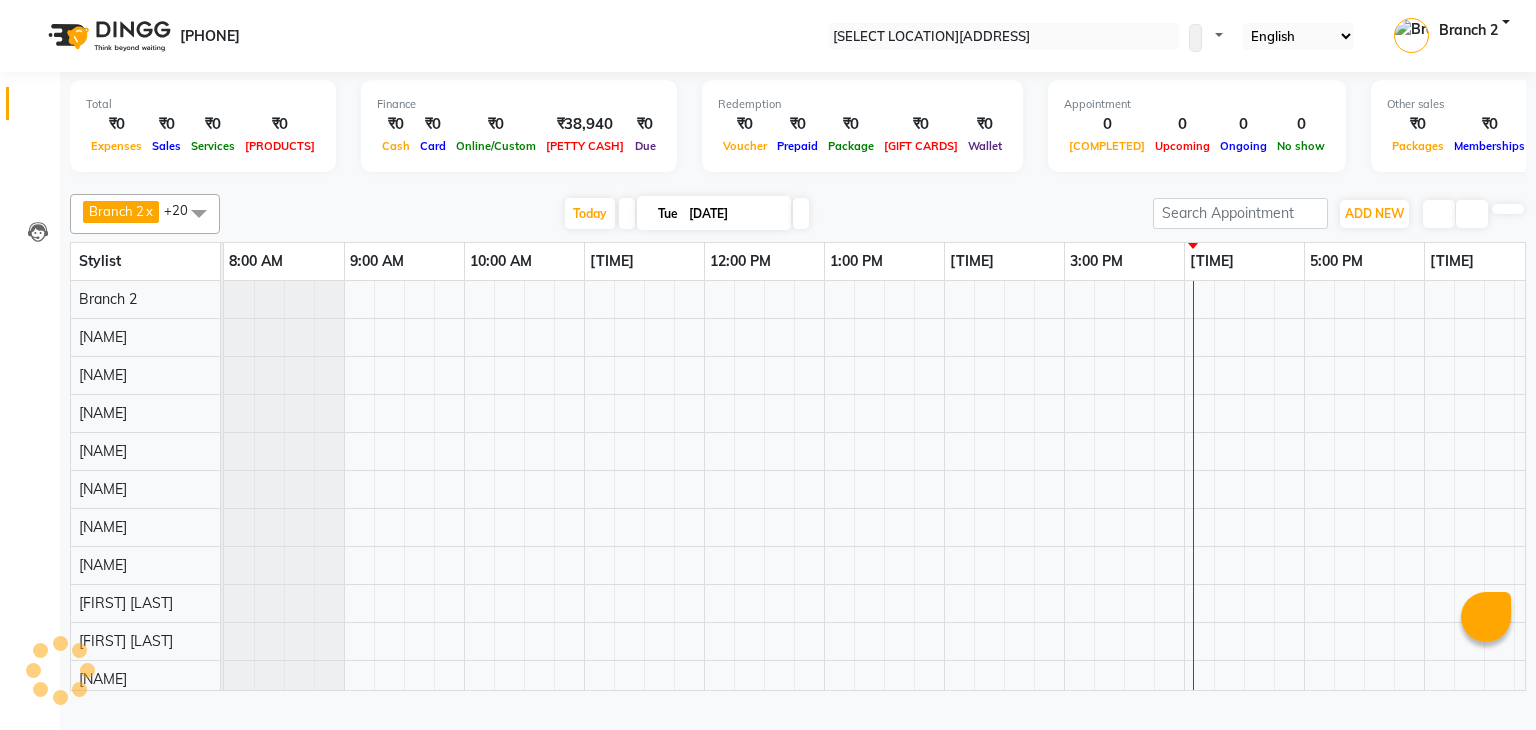 scroll, scrollTop: 0, scrollLeft: 618, axis: horizontal 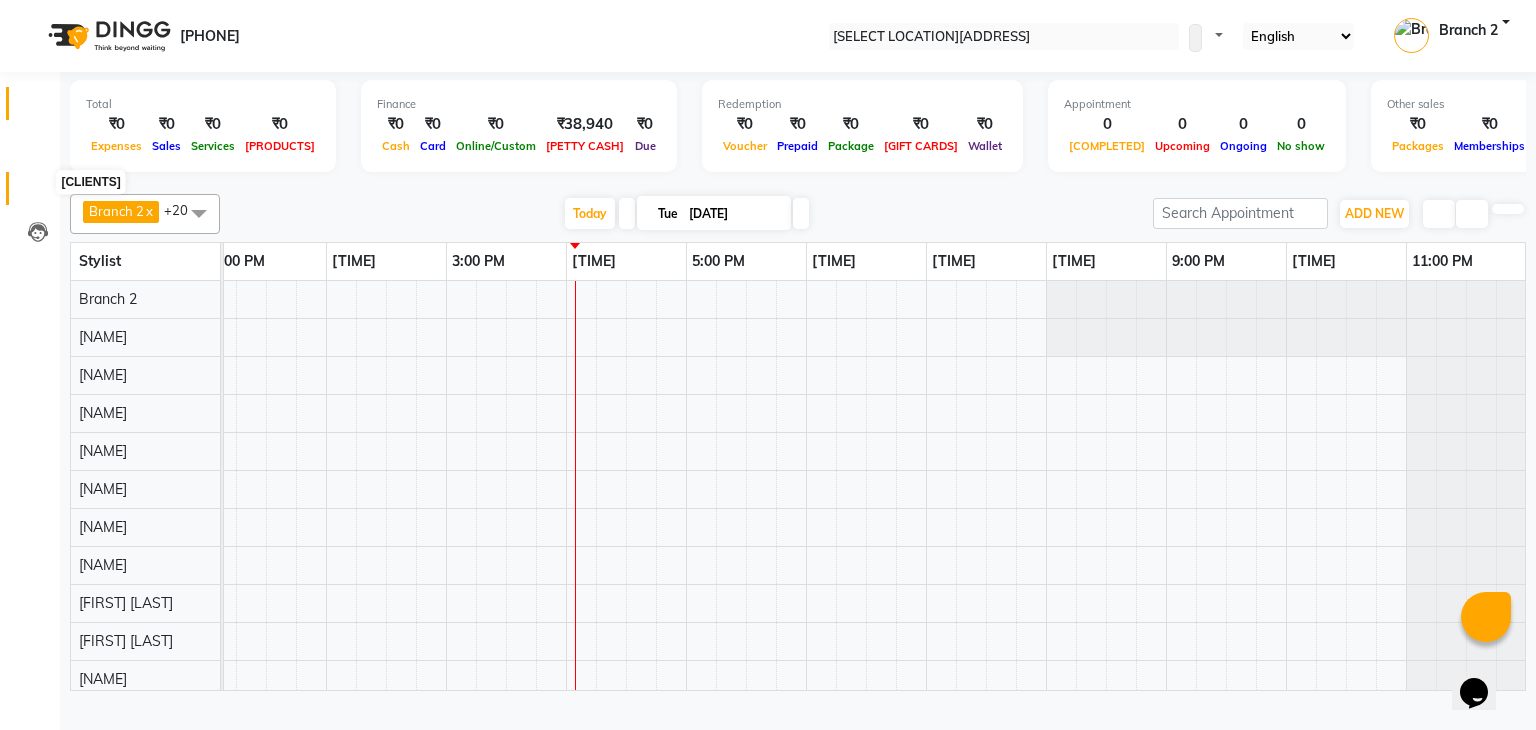 click at bounding box center [38, 193] 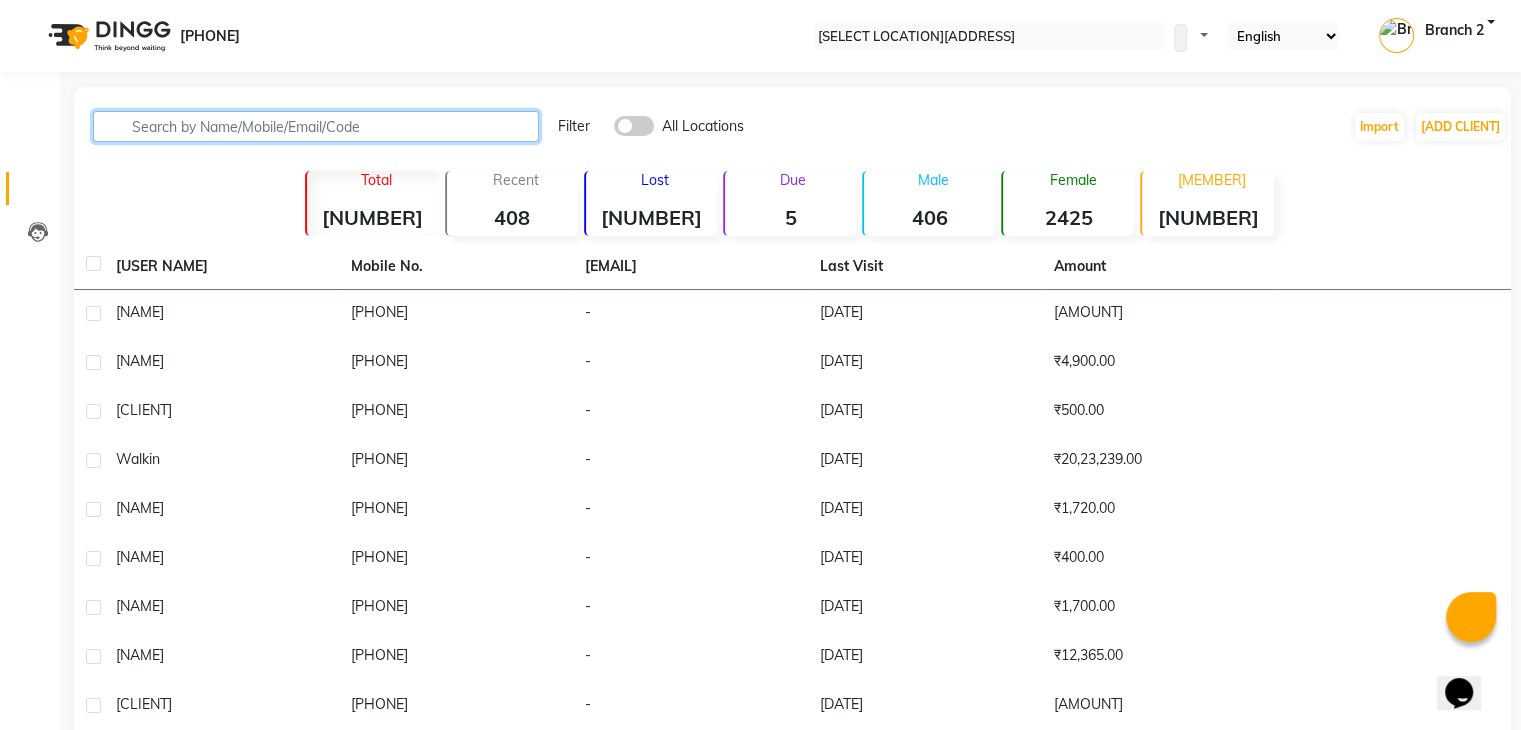 click at bounding box center (316, 126) 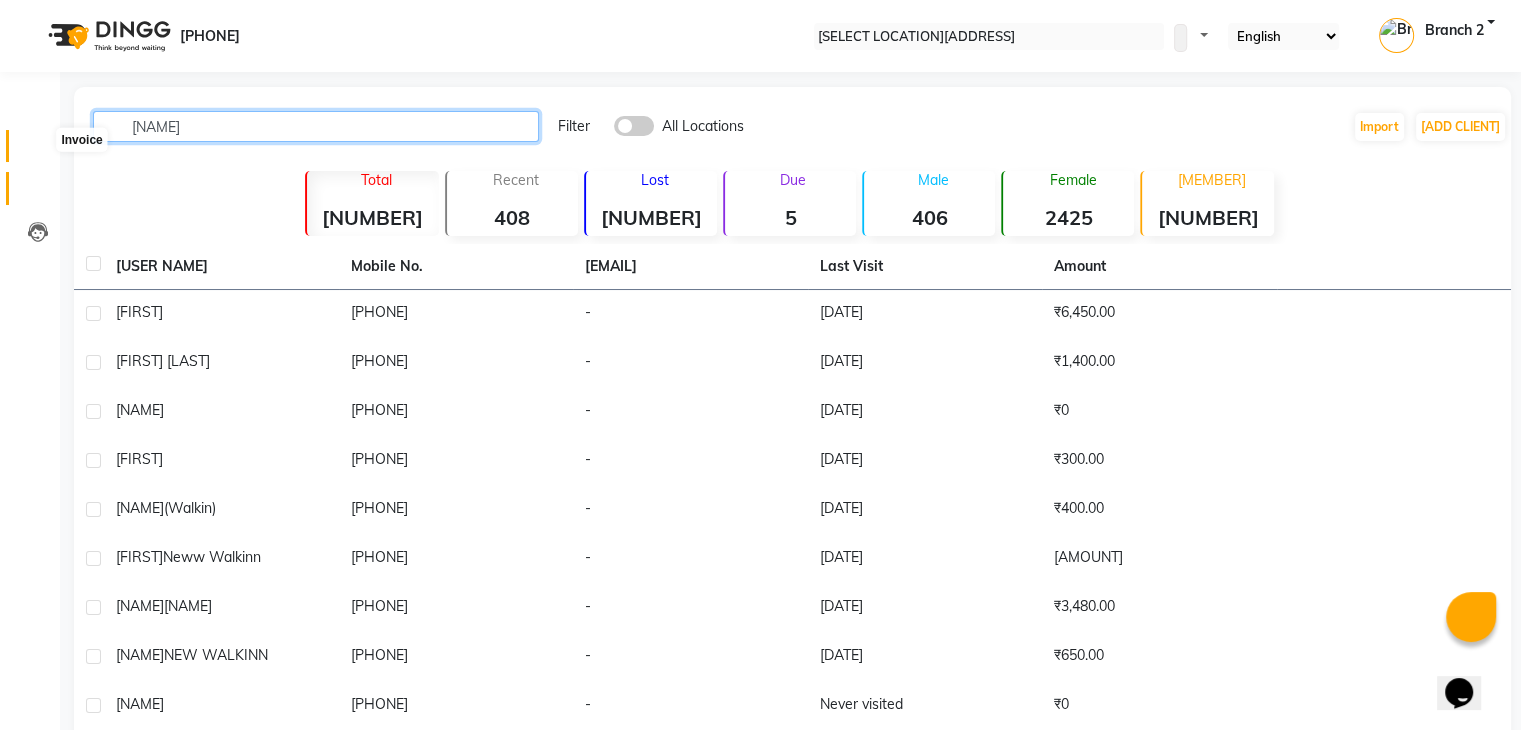 type on "[NAME]" 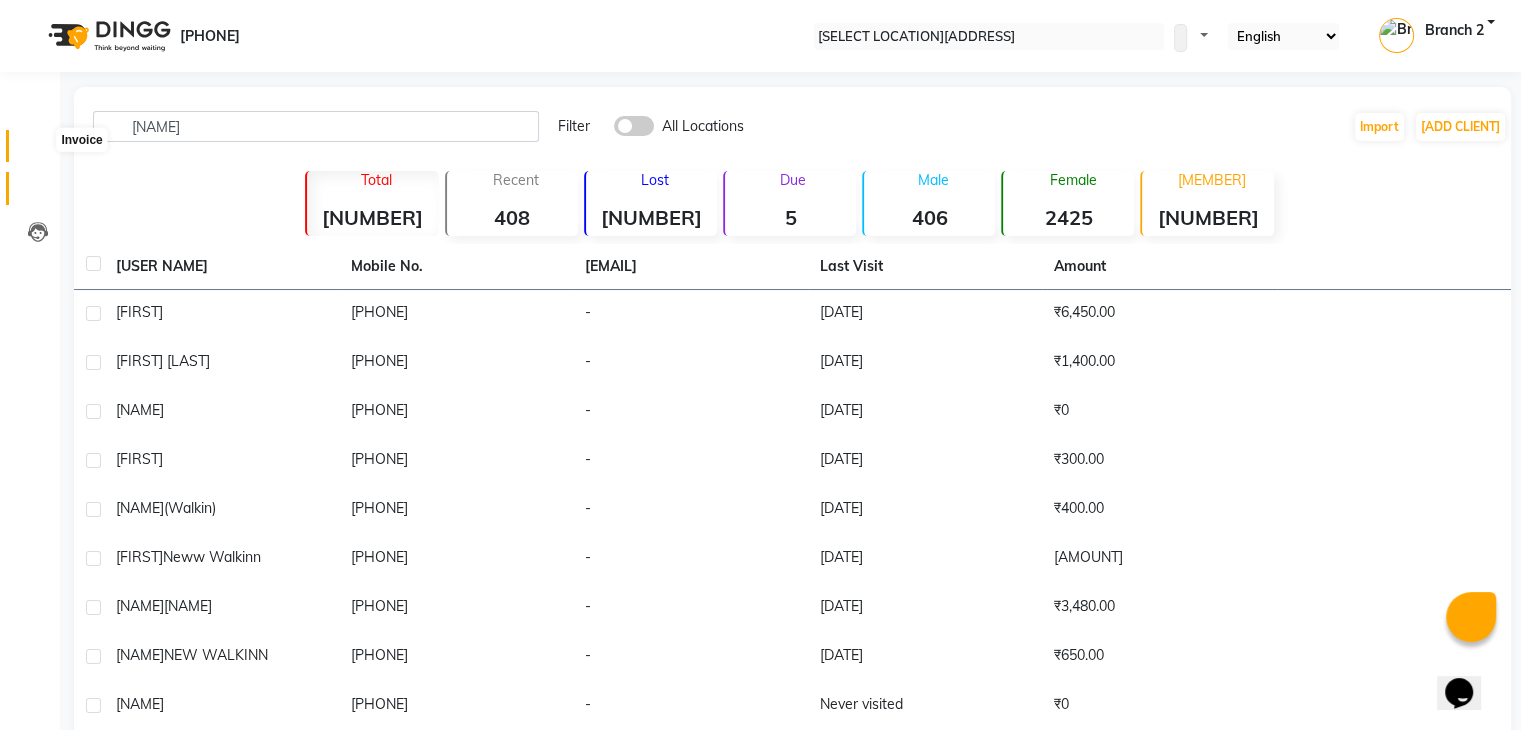 click at bounding box center (38, 151) 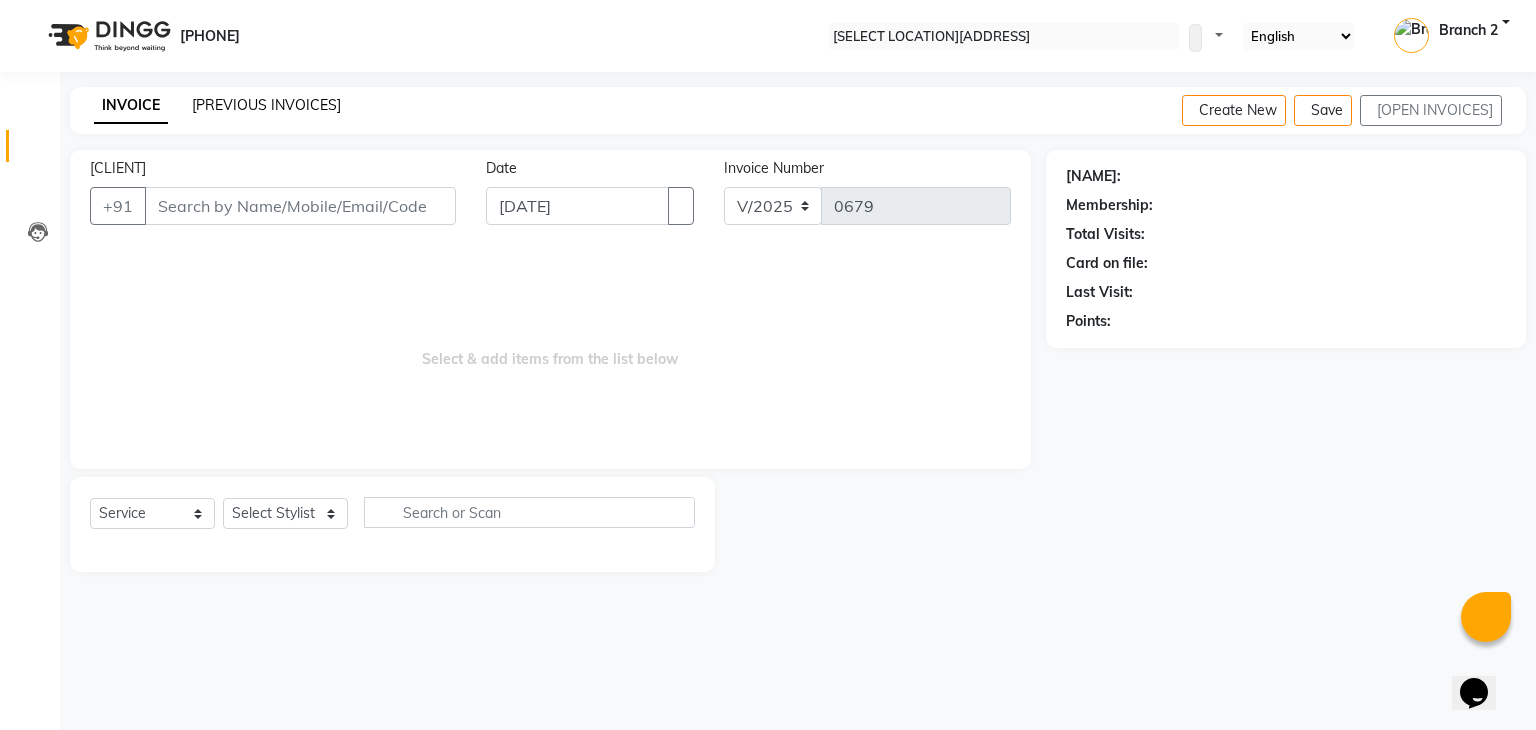 click on "[PREVIOUS INVOICES]" at bounding box center [266, 105] 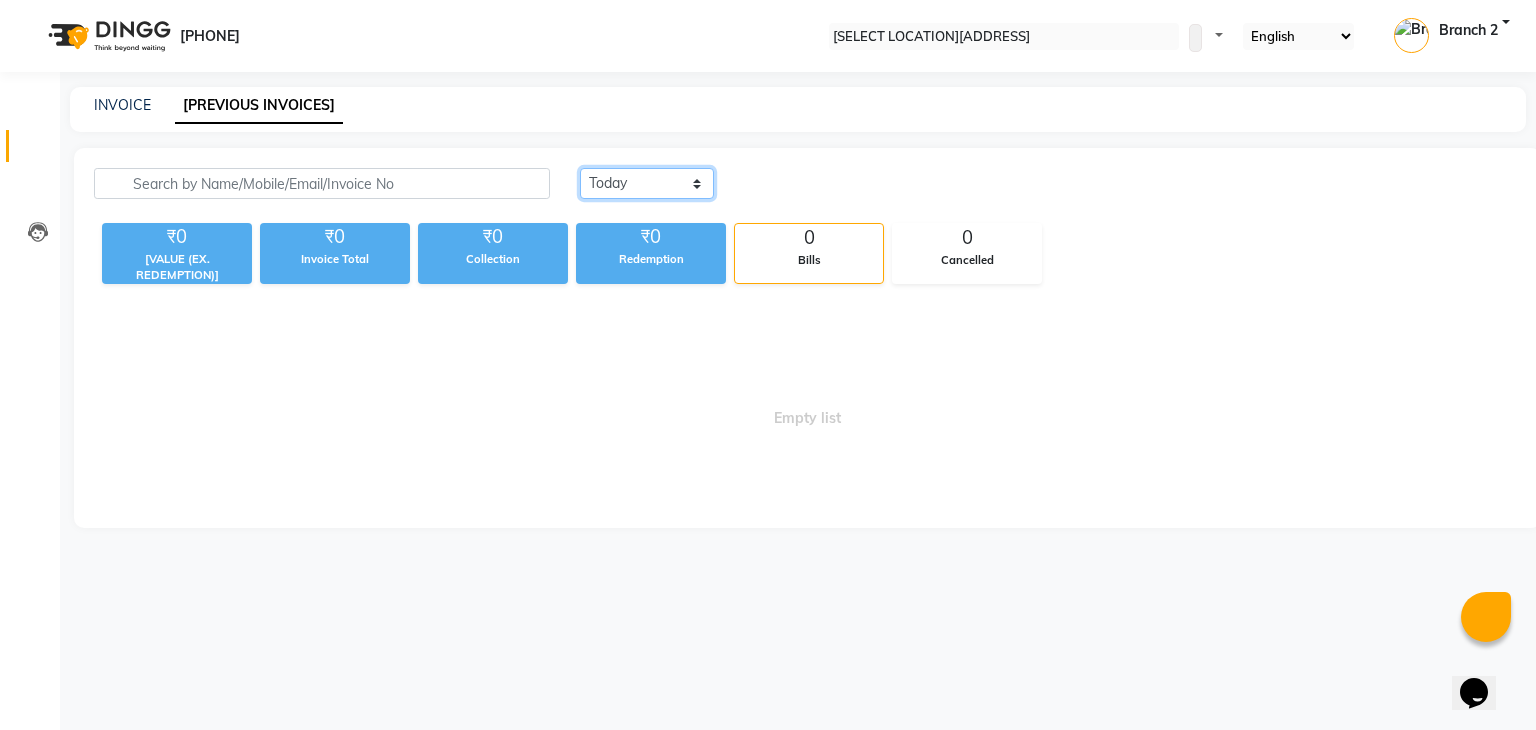 click on "Today Yesterday Custom Range" at bounding box center [647, 183] 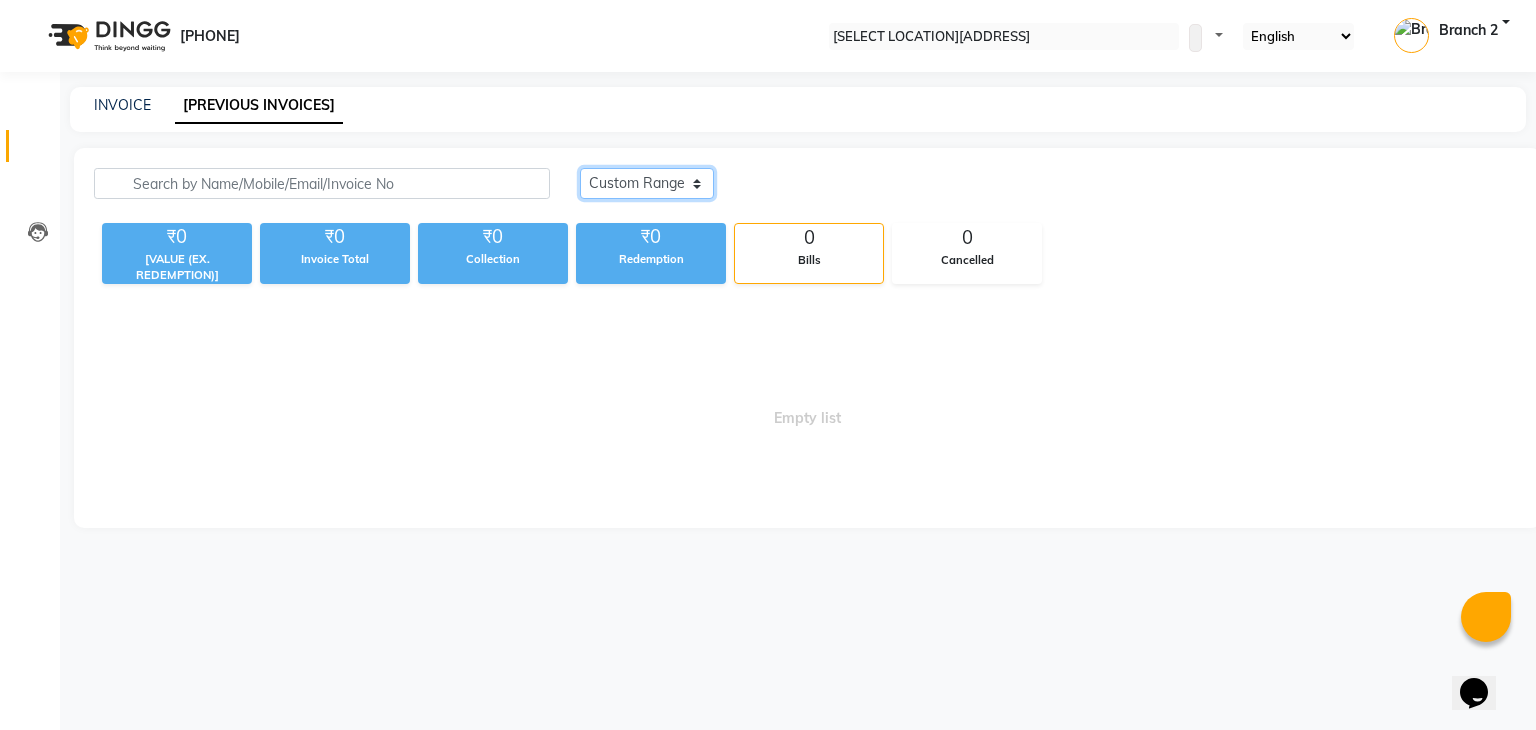 click on "Today Yesterday Custom Range" at bounding box center [647, 183] 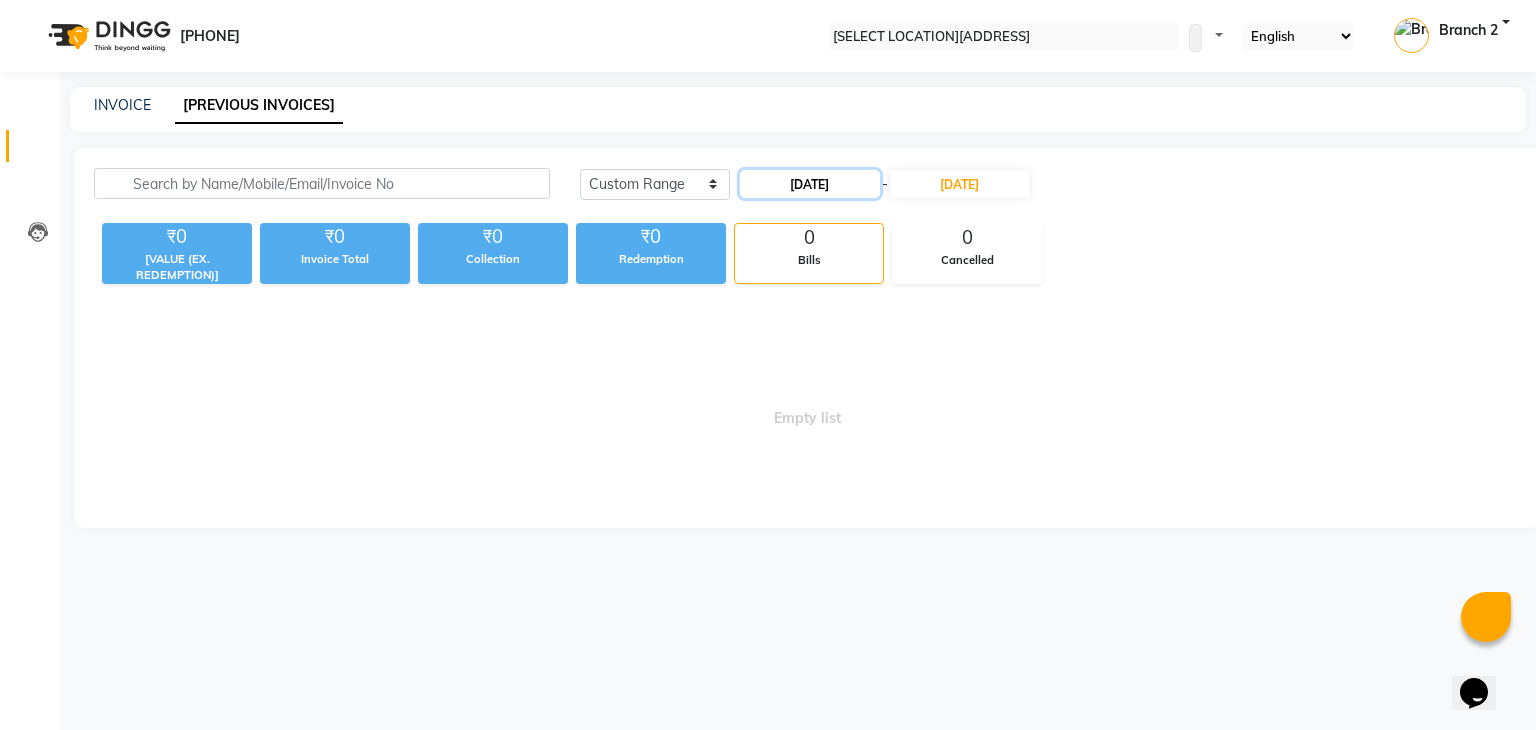 click on "[DATE]" at bounding box center [810, 184] 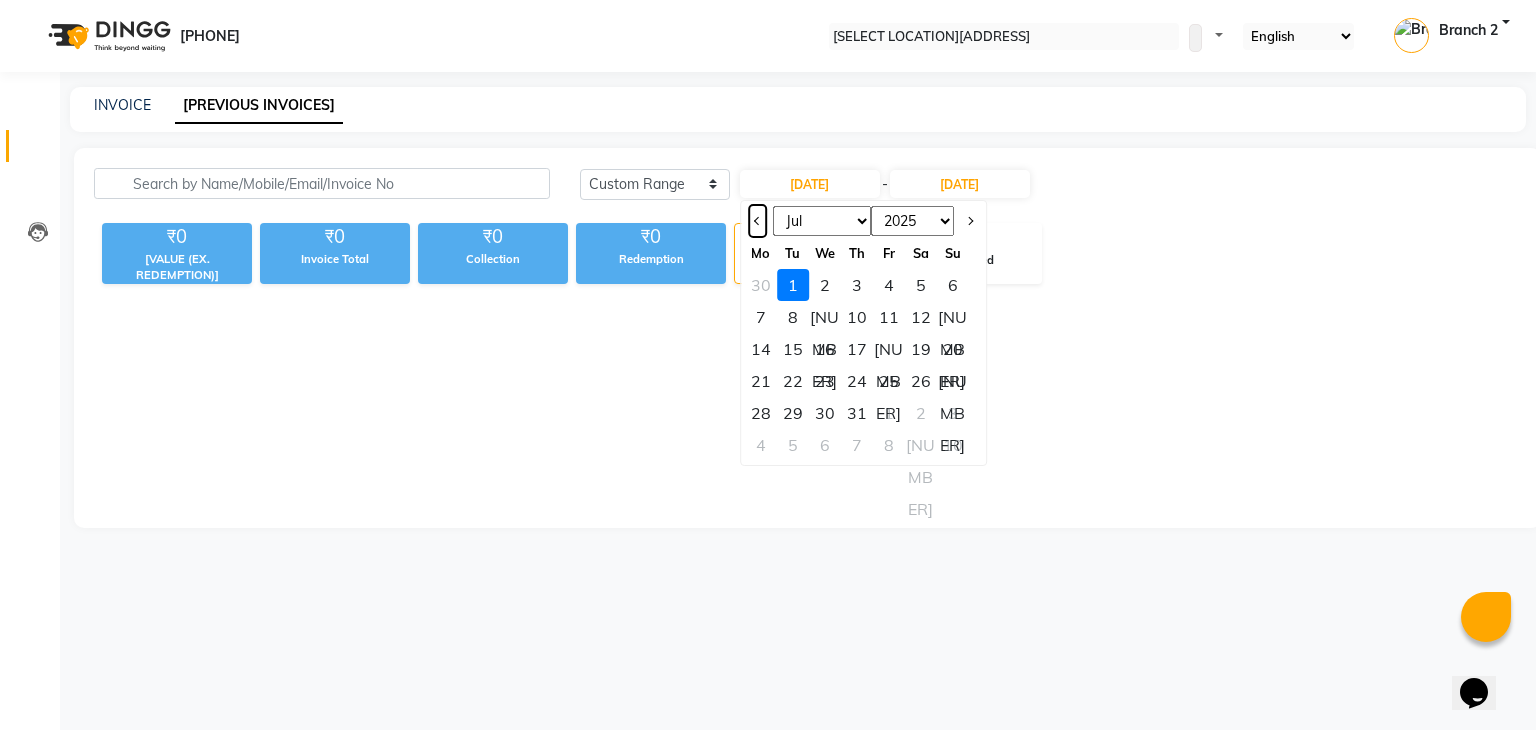 click at bounding box center [757, 221] 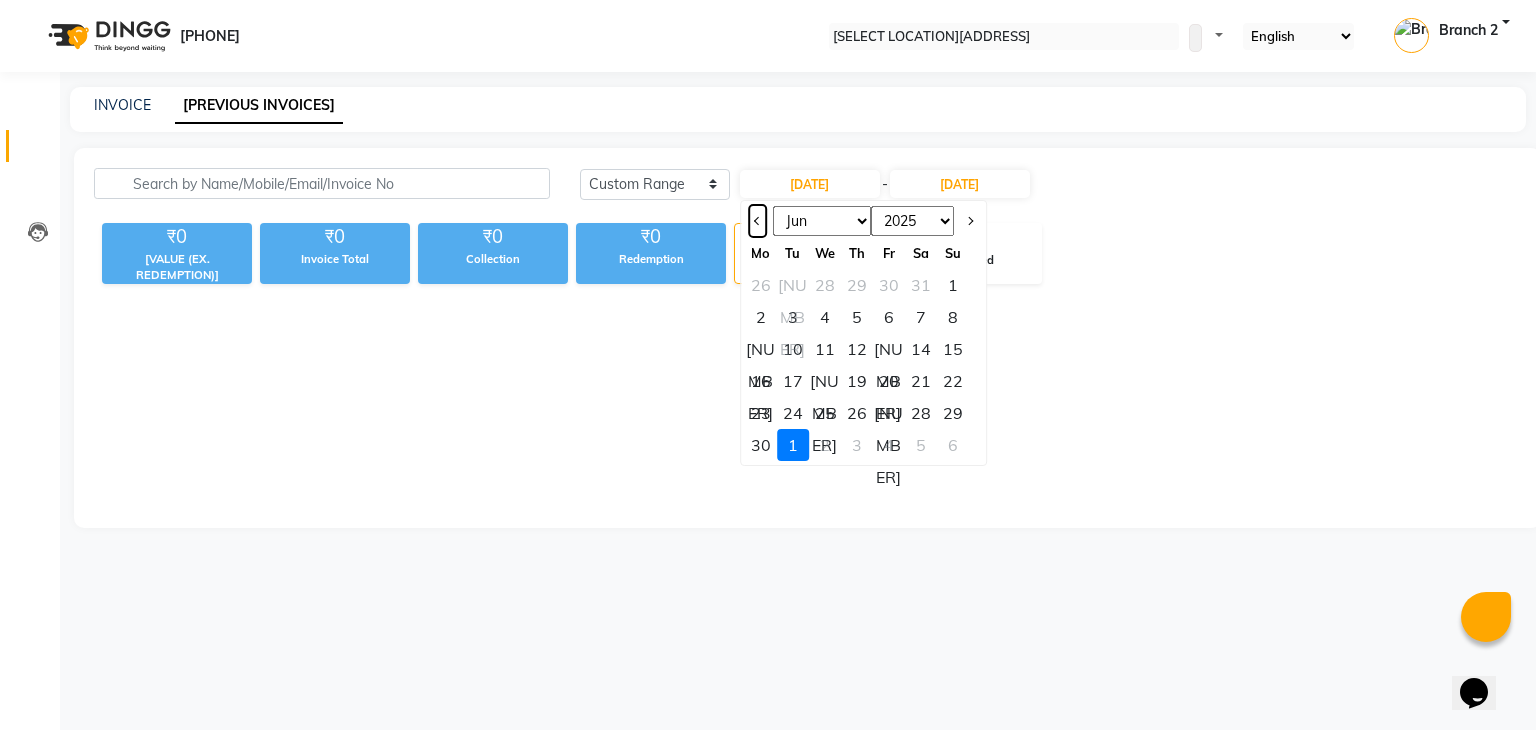 click at bounding box center [757, 221] 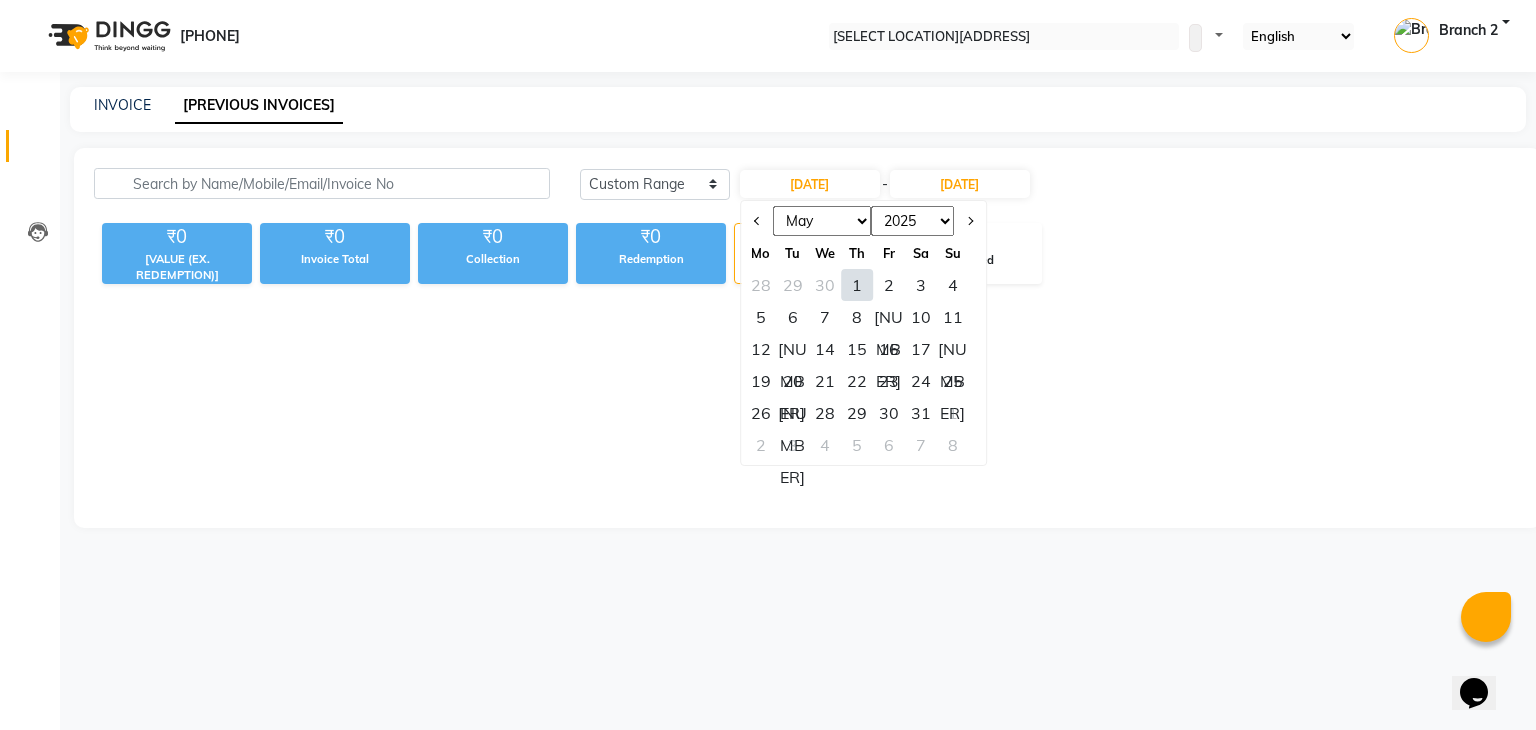 click on "16" at bounding box center [889, 349] 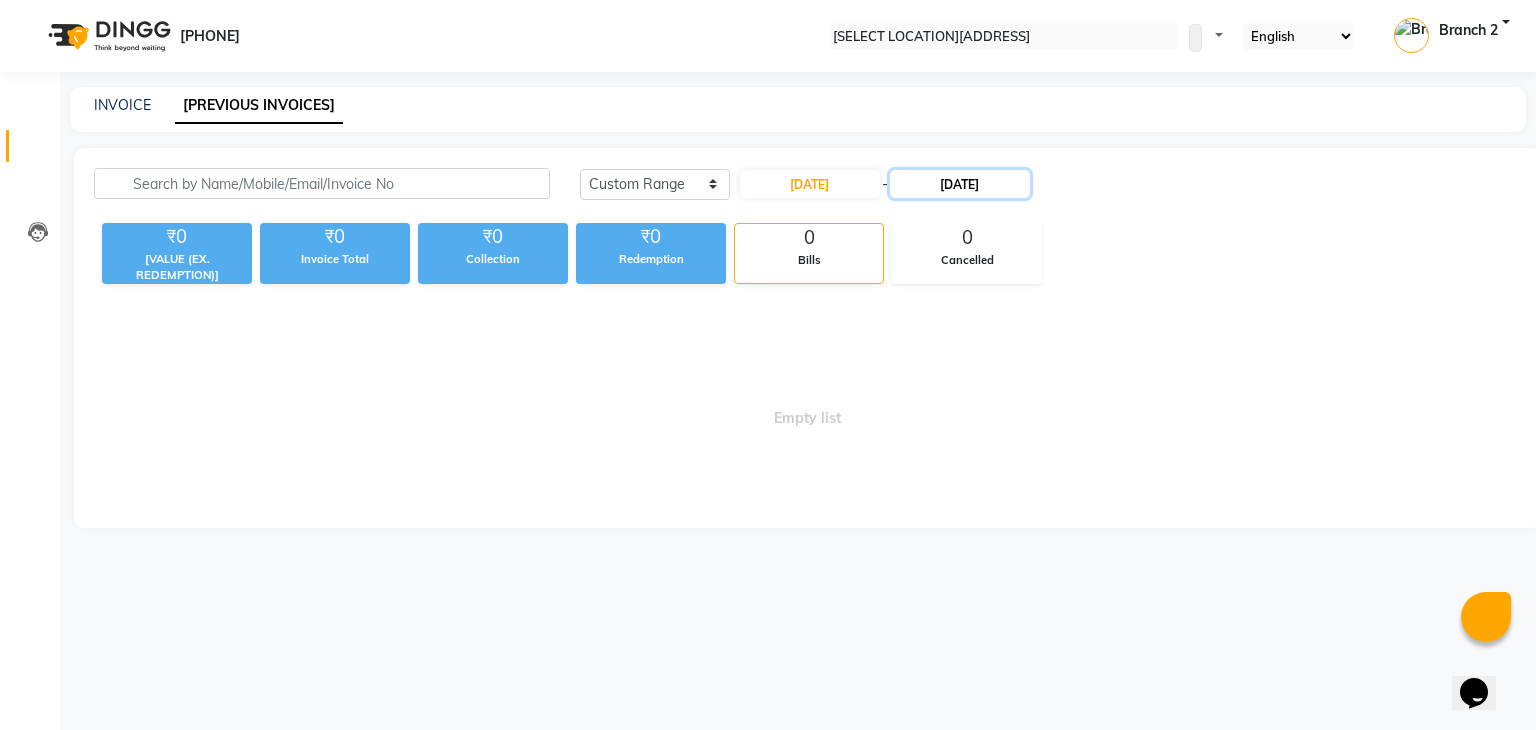 click on "[DATE]" at bounding box center (960, 184) 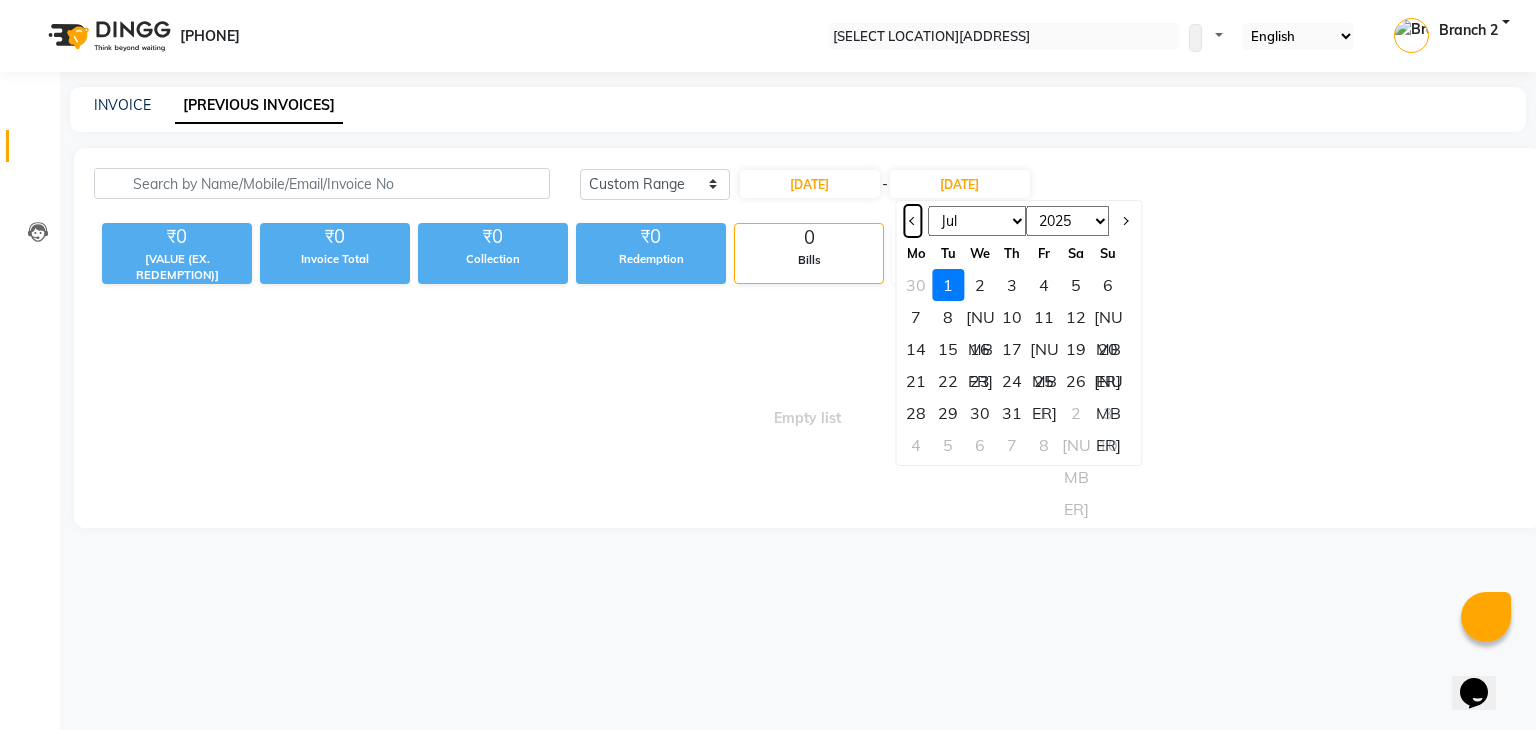 click at bounding box center [912, 221] 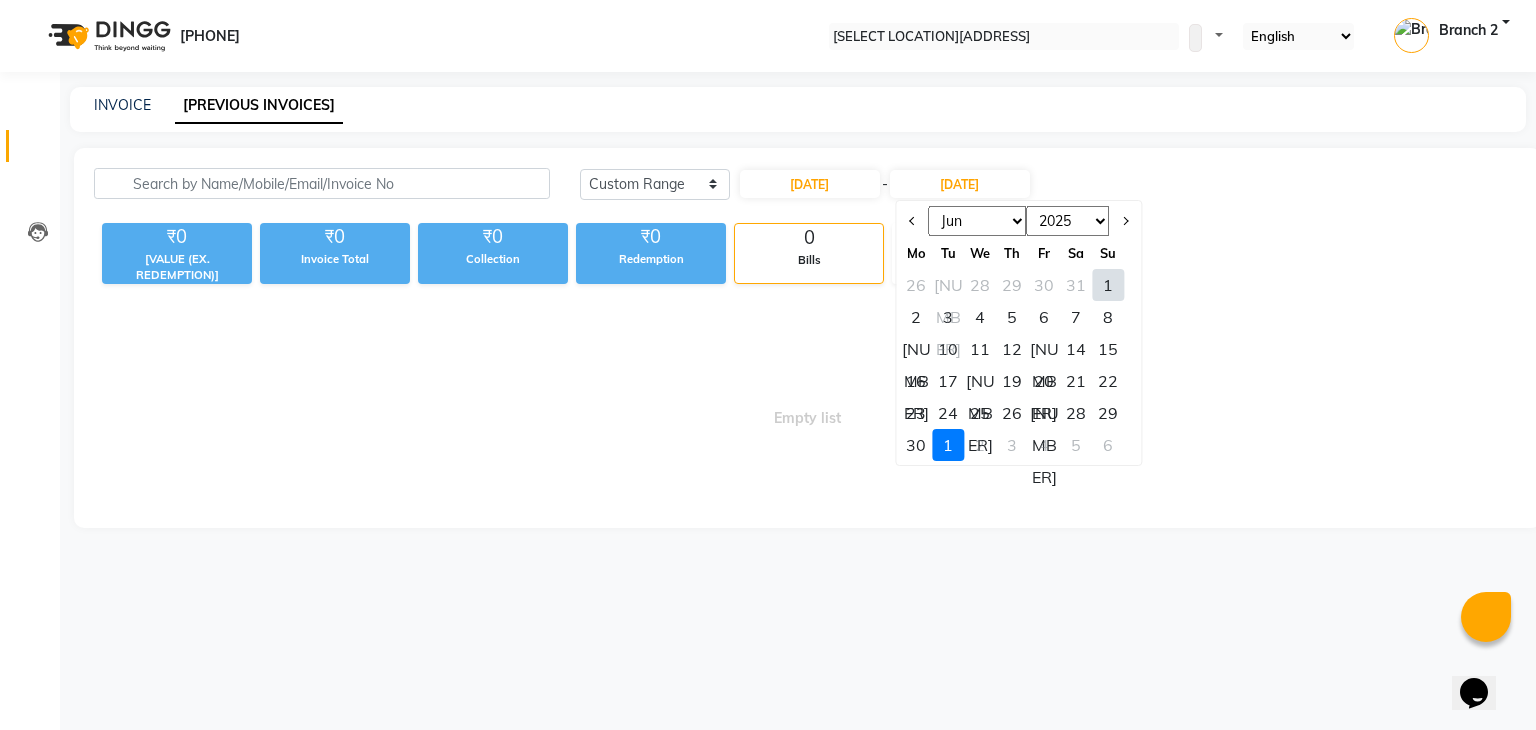 click on "16" at bounding box center (916, 381) 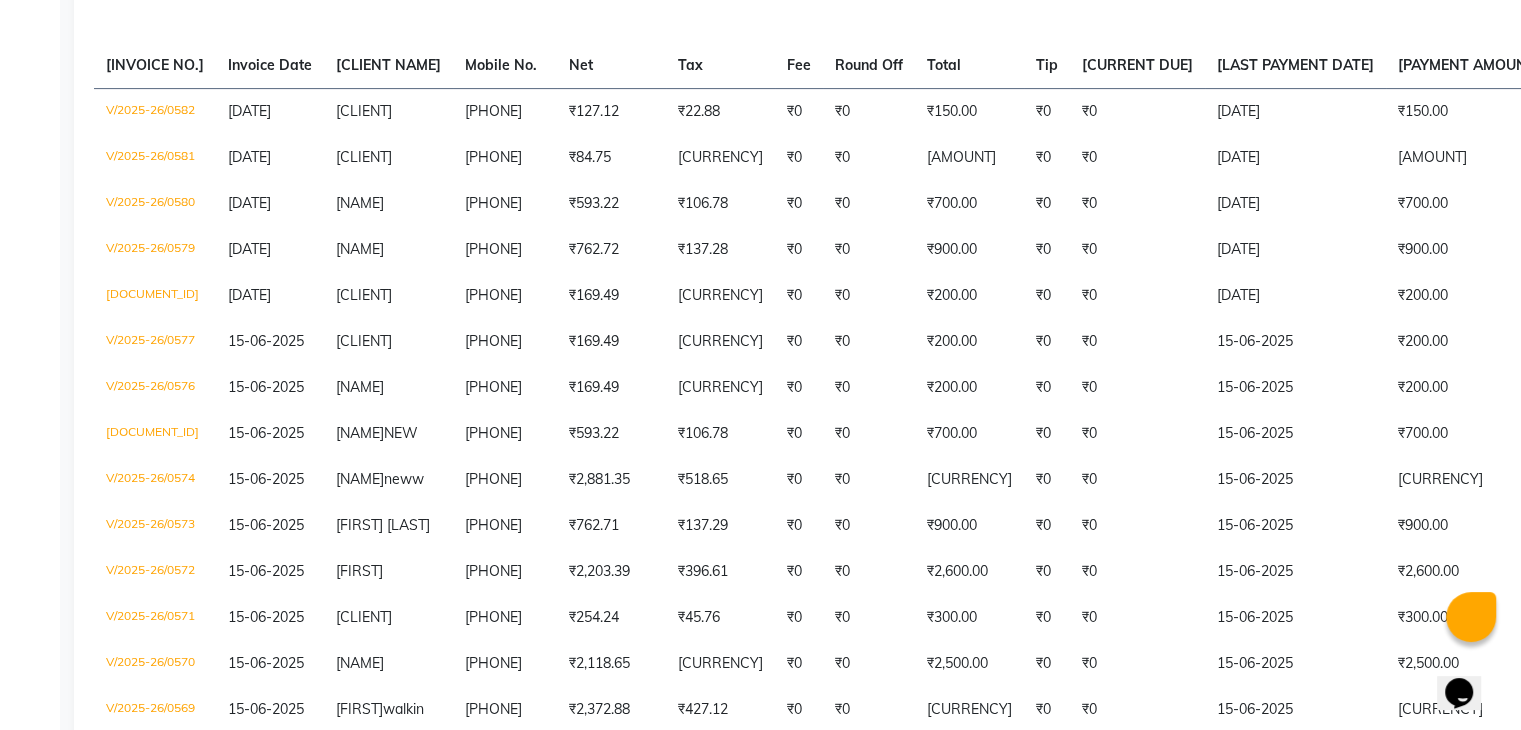 scroll, scrollTop: 0, scrollLeft: 0, axis: both 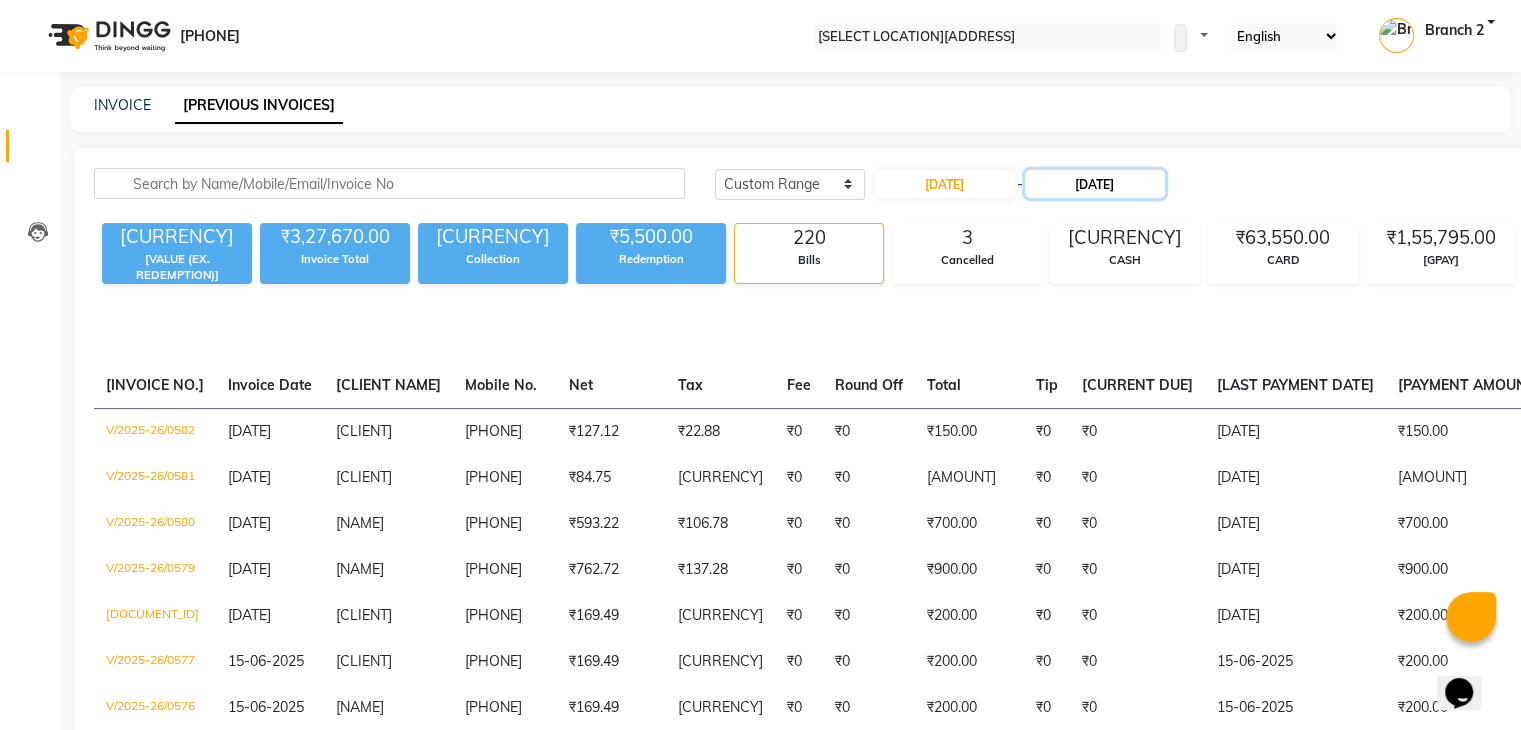 click on "16-06-2025" at bounding box center (1095, 184) 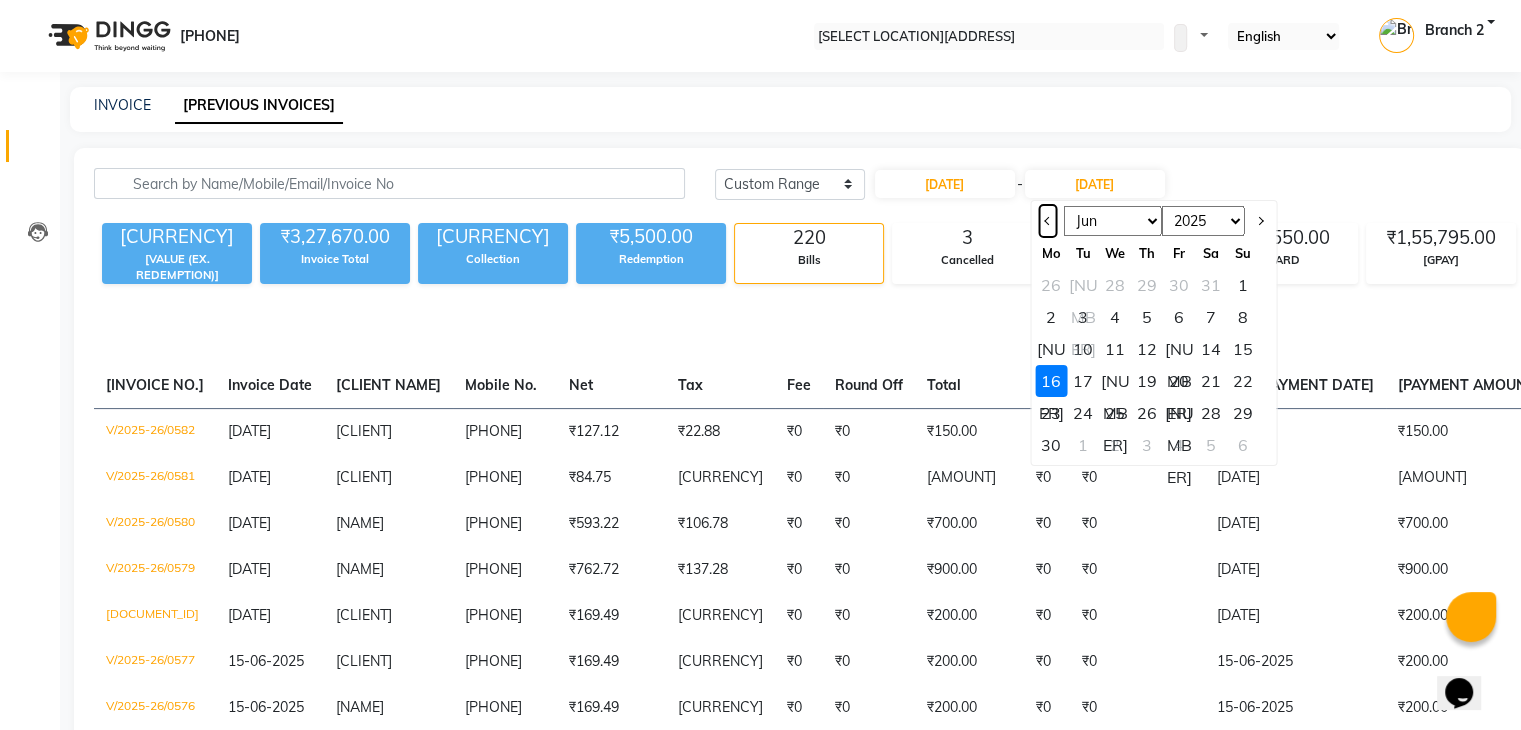 click at bounding box center (1048, 221) 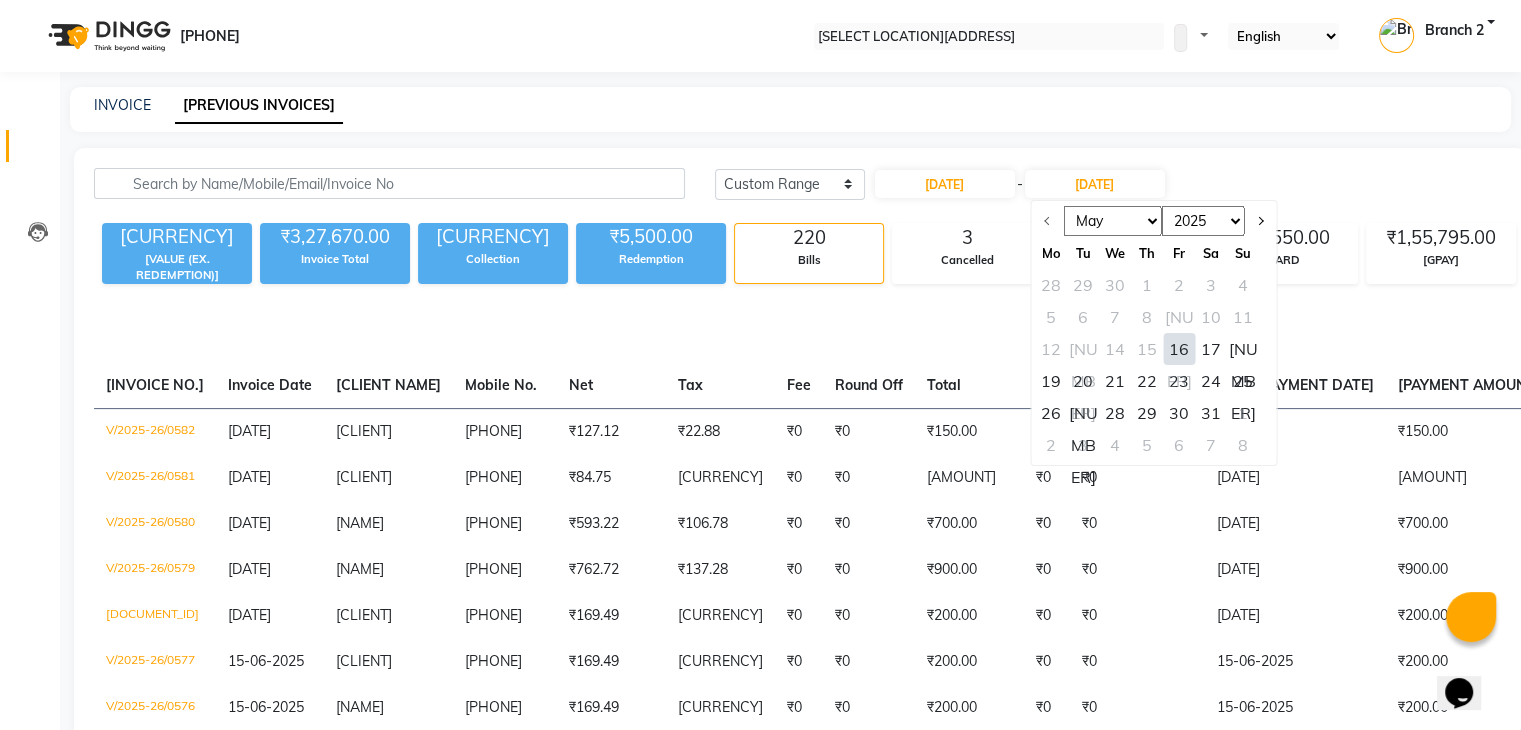 click on "16" at bounding box center (1179, 349) 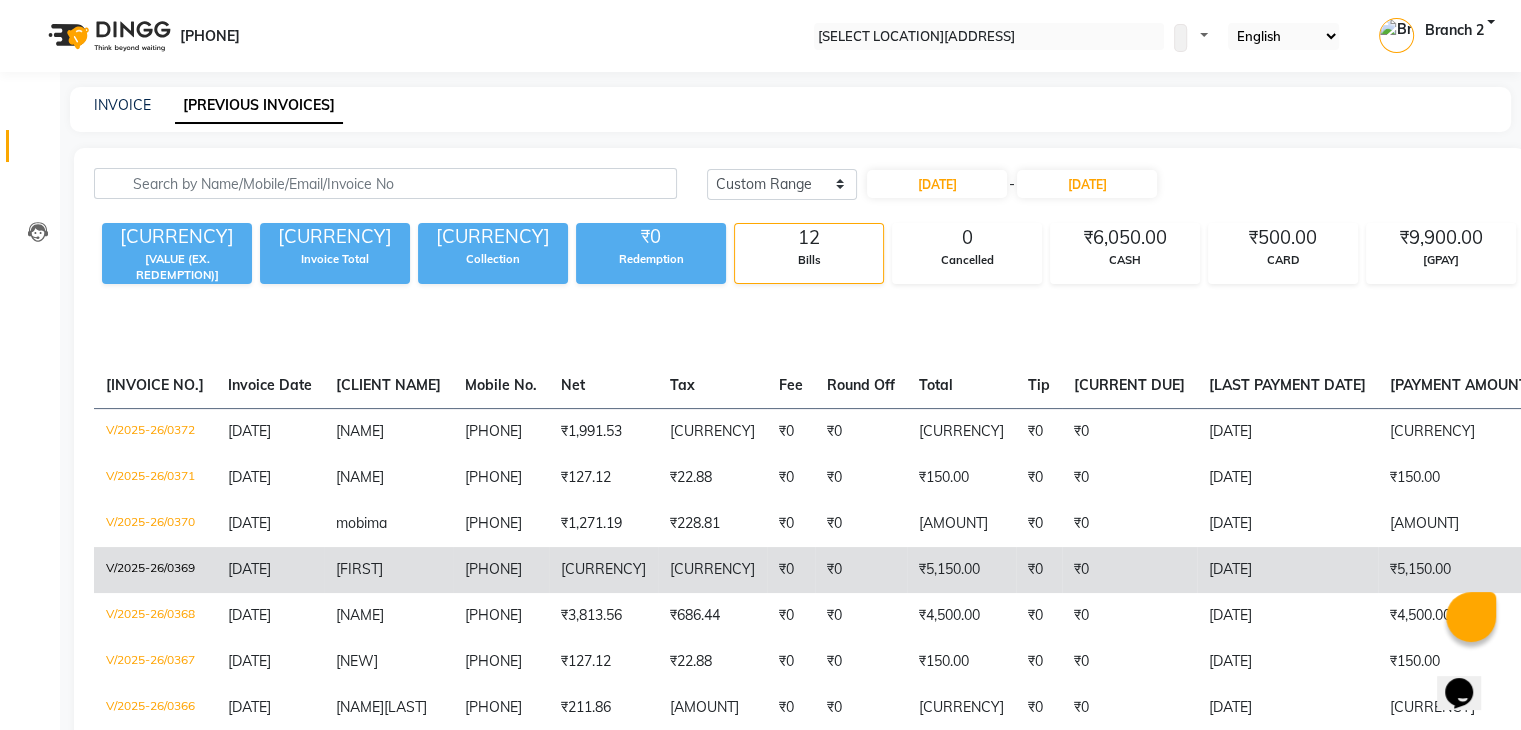 click on "[INVOICE_NUMBER]" at bounding box center (155, 431) 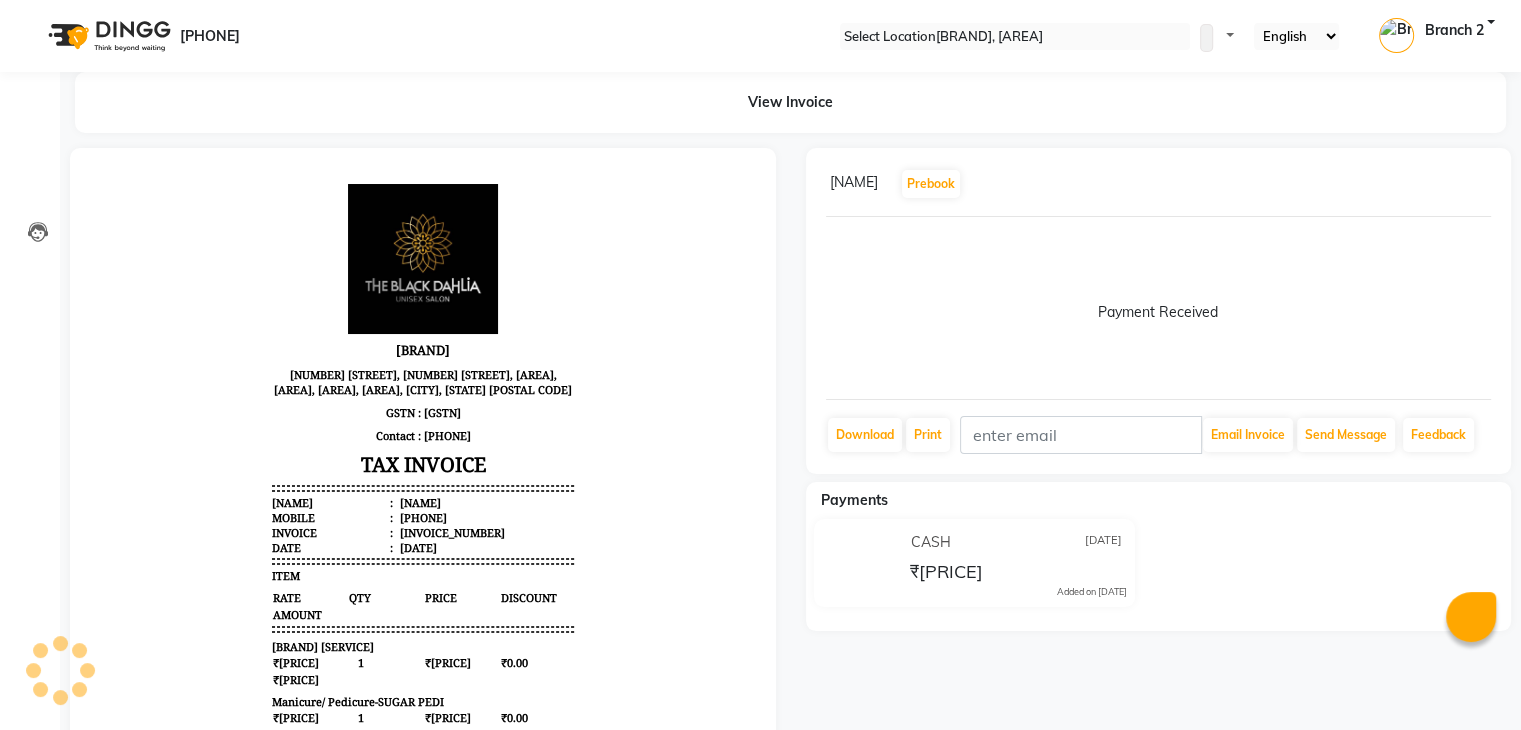 scroll, scrollTop: 0, scrollLeft: 0, axis: both 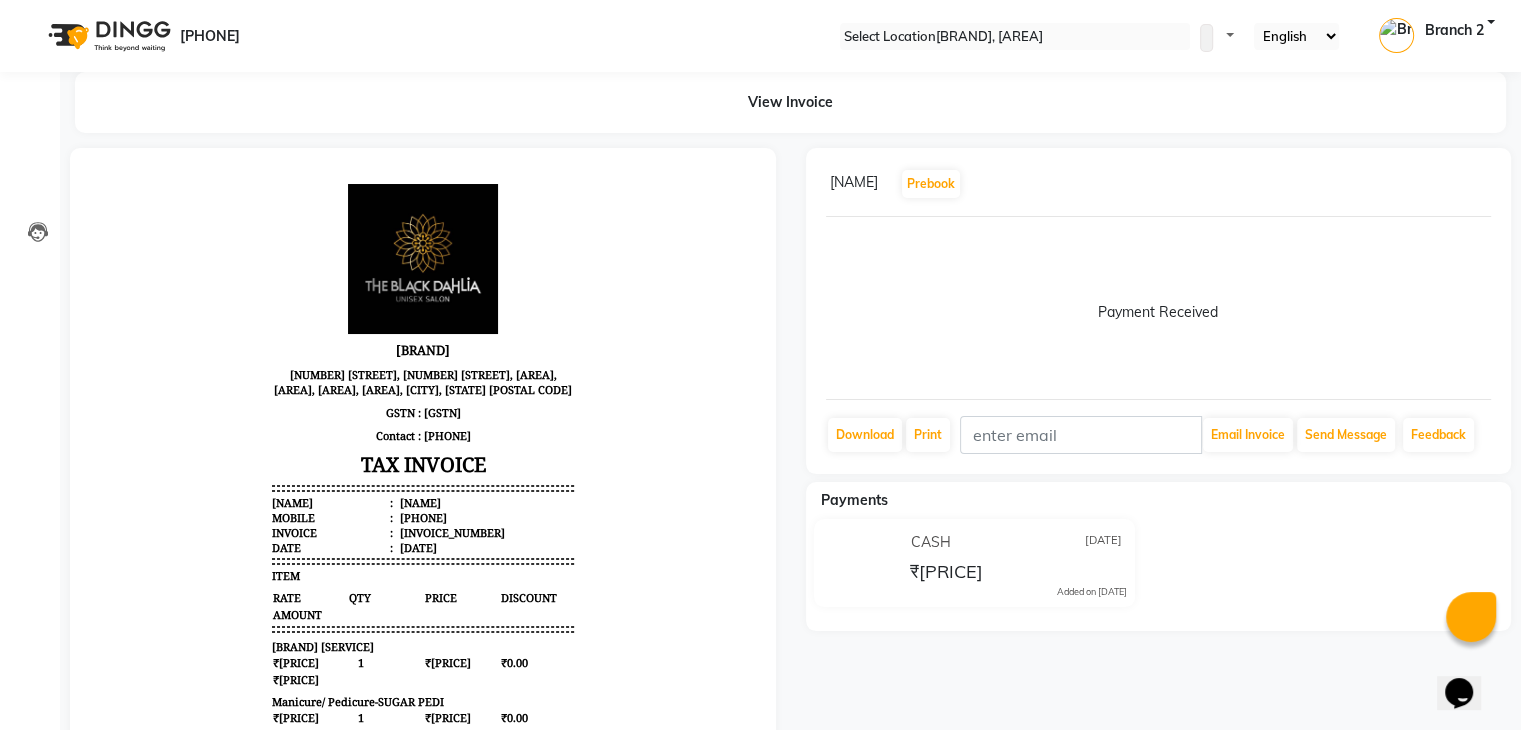 click at bounding box center [1491, 184] 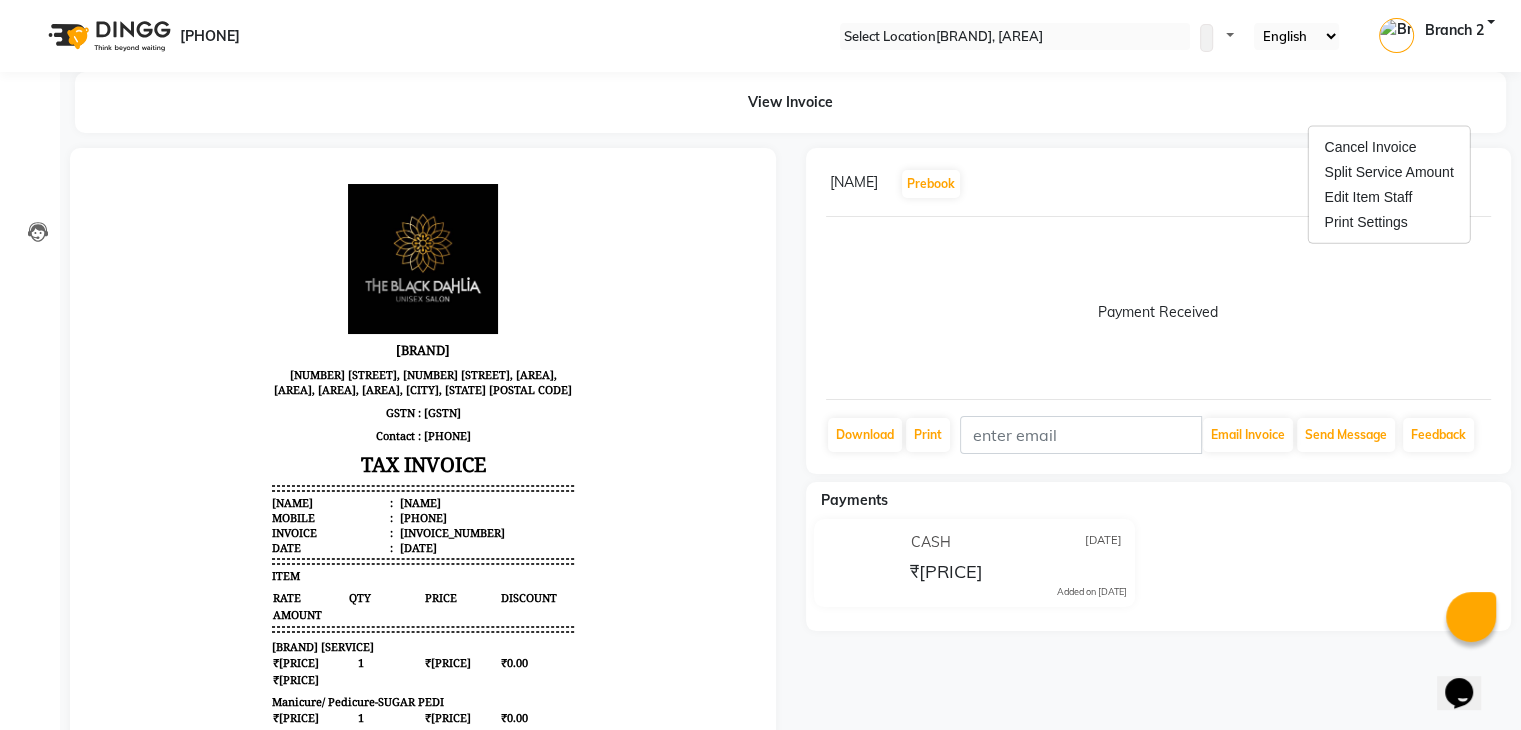 click on "[BRAND] [ACTION] [ACTION] [ACTION] [ACTION]" at bounding box center [423, 598] 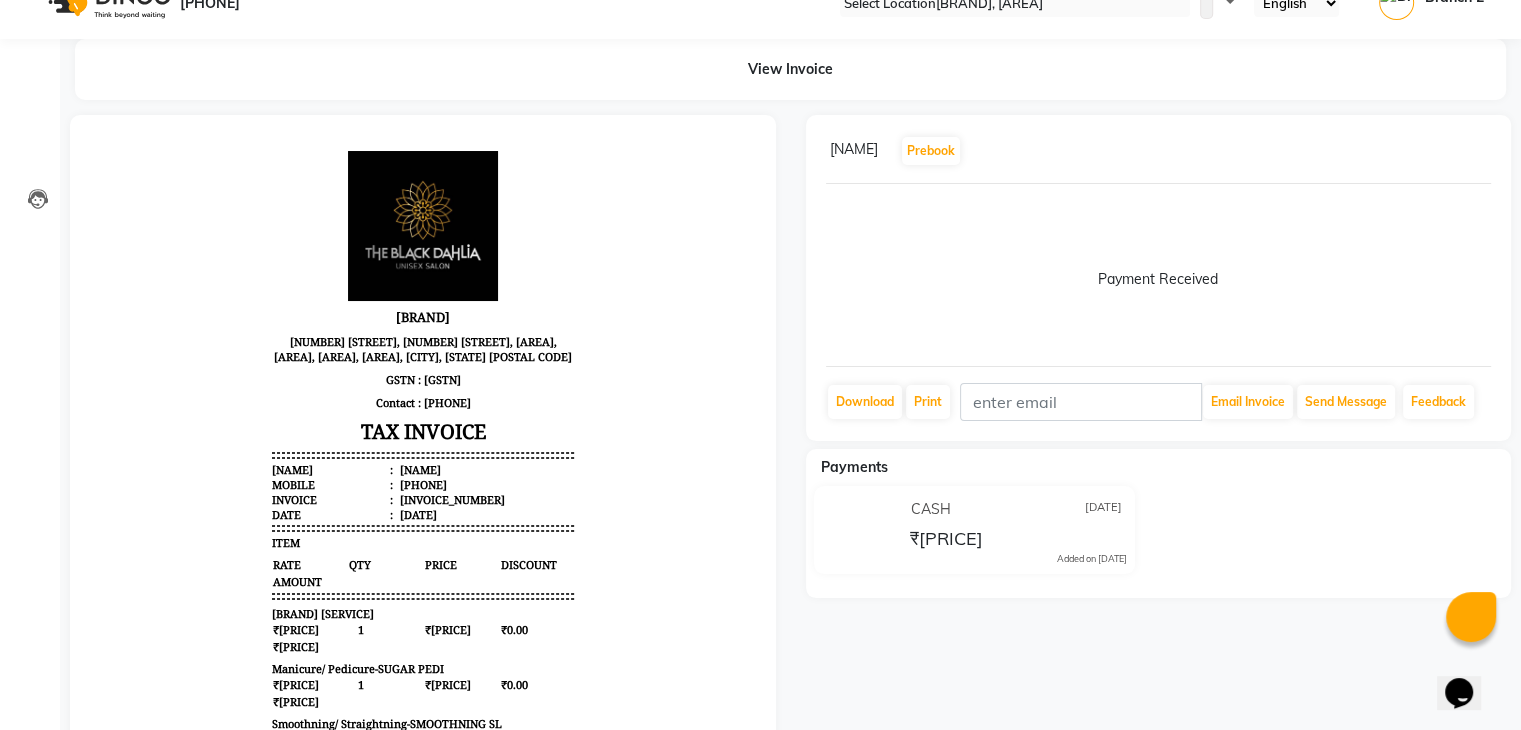scroll, scrollTop: 0, scrollLeft: 0, axis: both 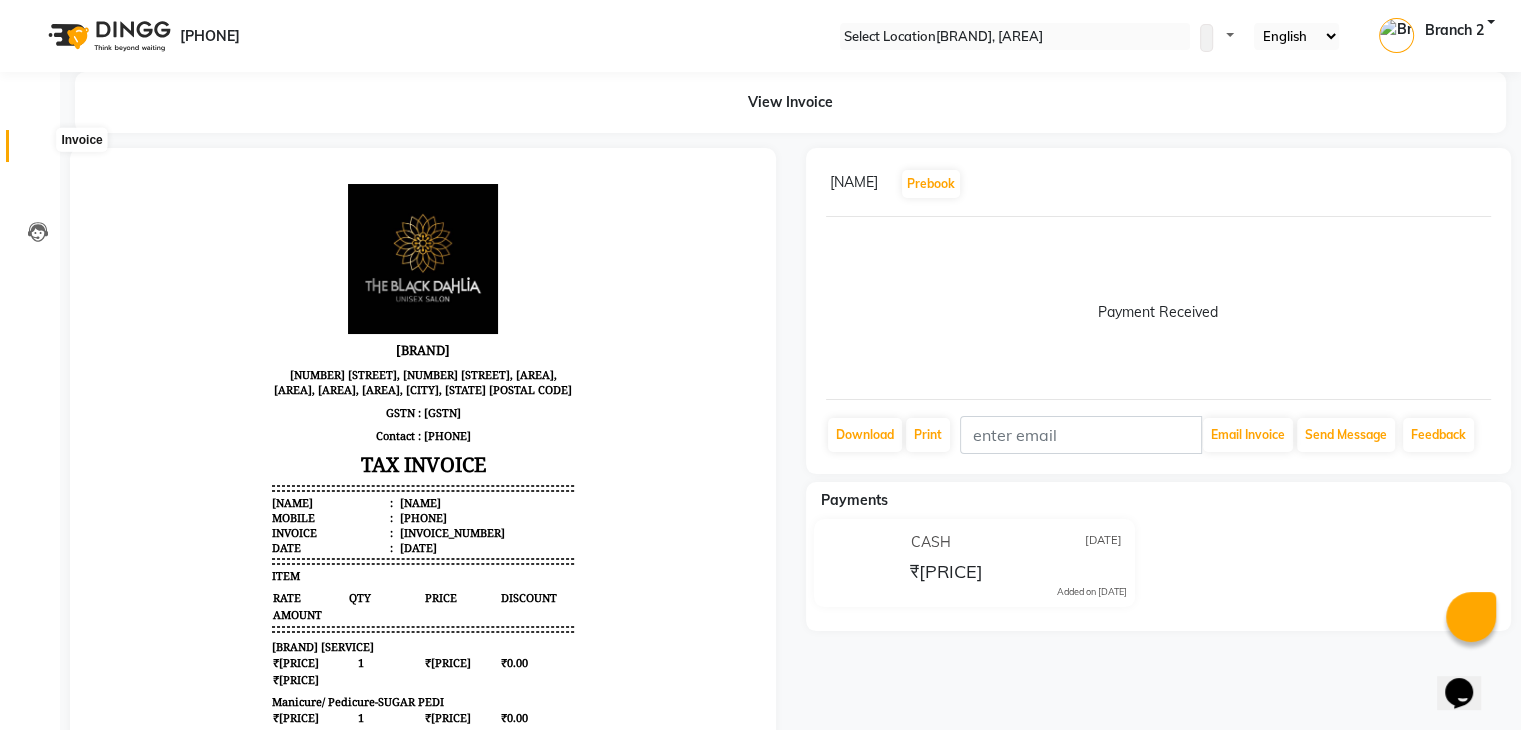 click at bounding box center (37, 151) 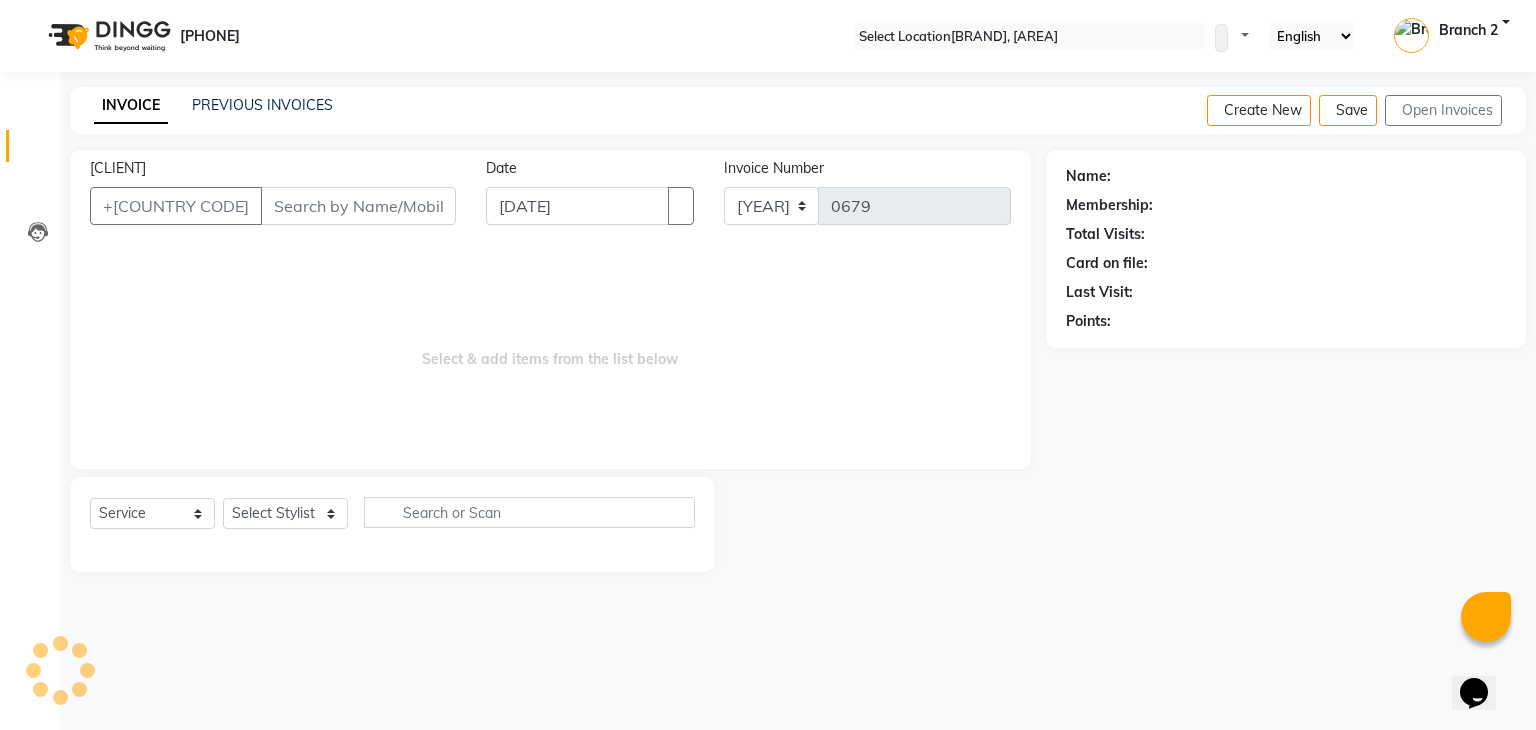 click on "[CLIENT]" at bounding box center [358, 206] 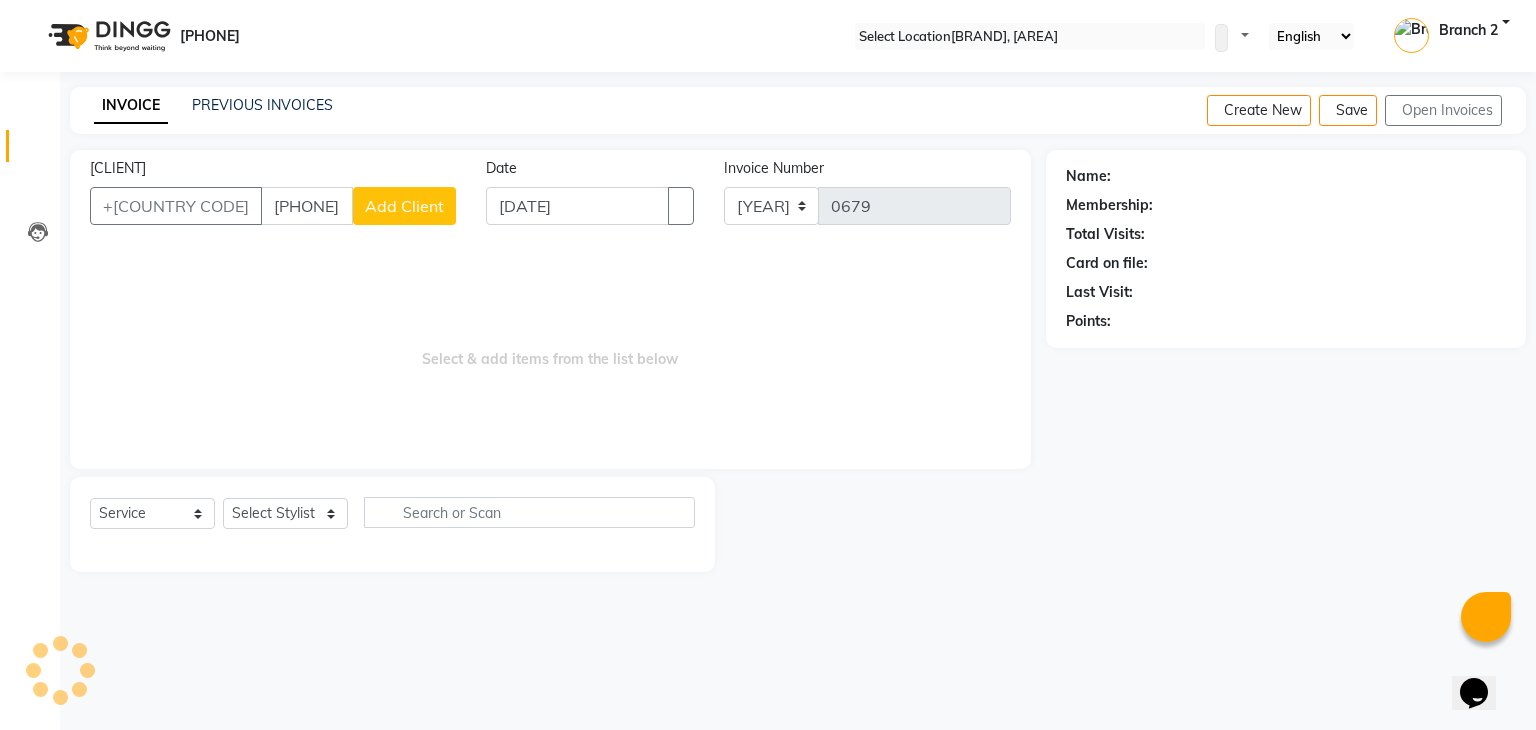 type on "[PHONE]" 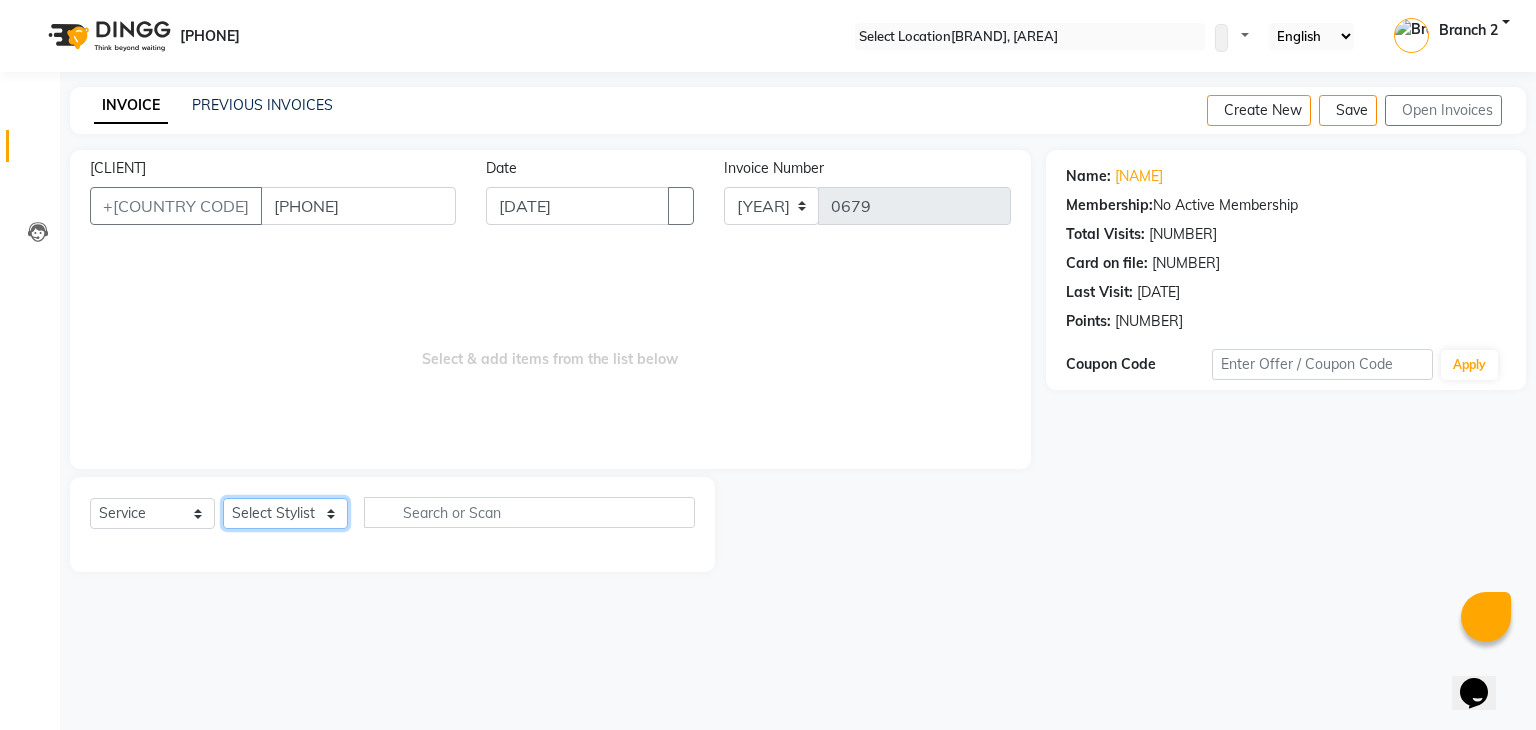 click on "Select Stylist [NAME] [NAME] Branch 2 [NAME] [NAME] [NAME] [NAME] [NAME] [NAME] [NAME] [NAME] [NAME] [NAME] [NAME] [NAME] [NAME] [NAME] [NAME] [NAME] [NAME] [NAME] [NAME] [NAME] [NAME] [NAME]" at bounding box center [285, 513] 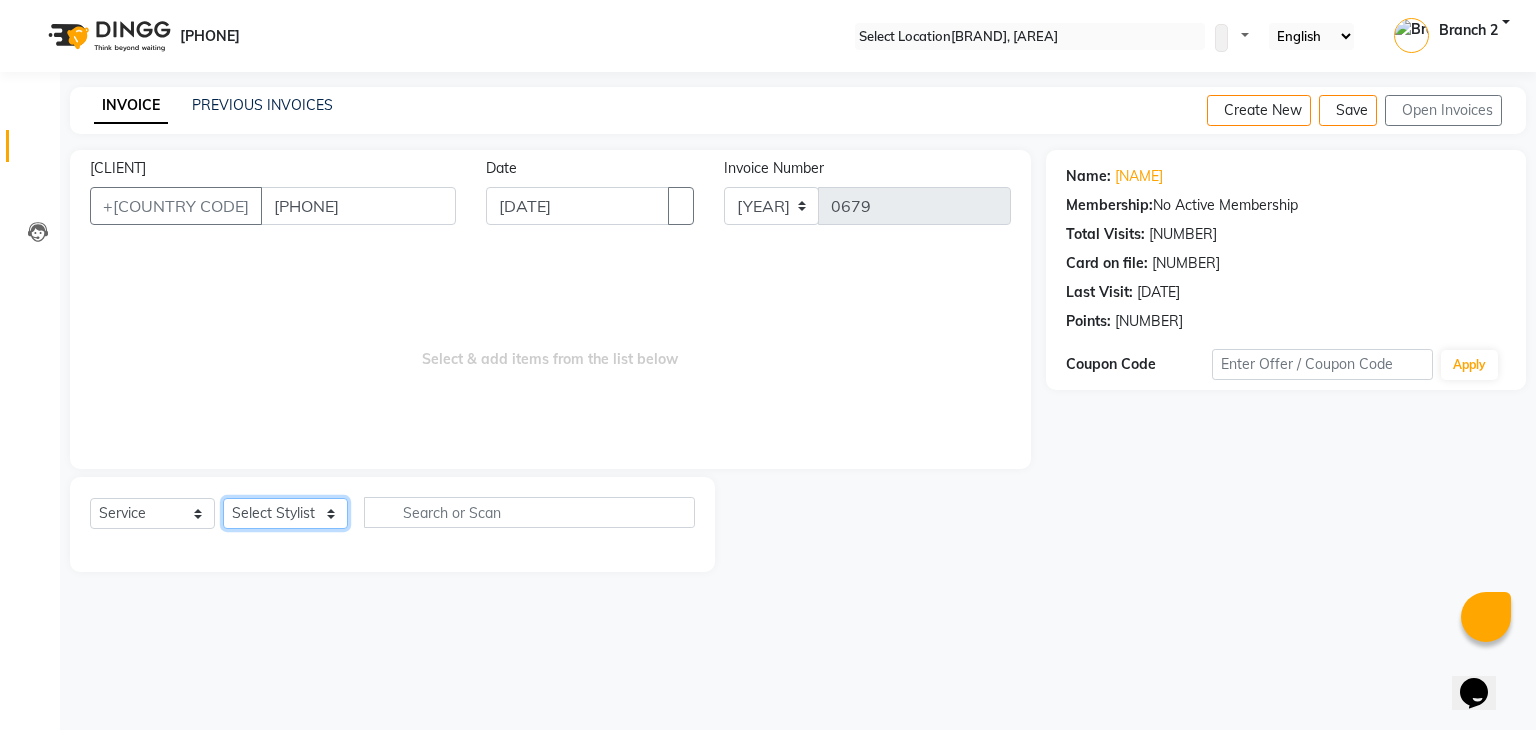 select on "[POSTAL_CODE]" 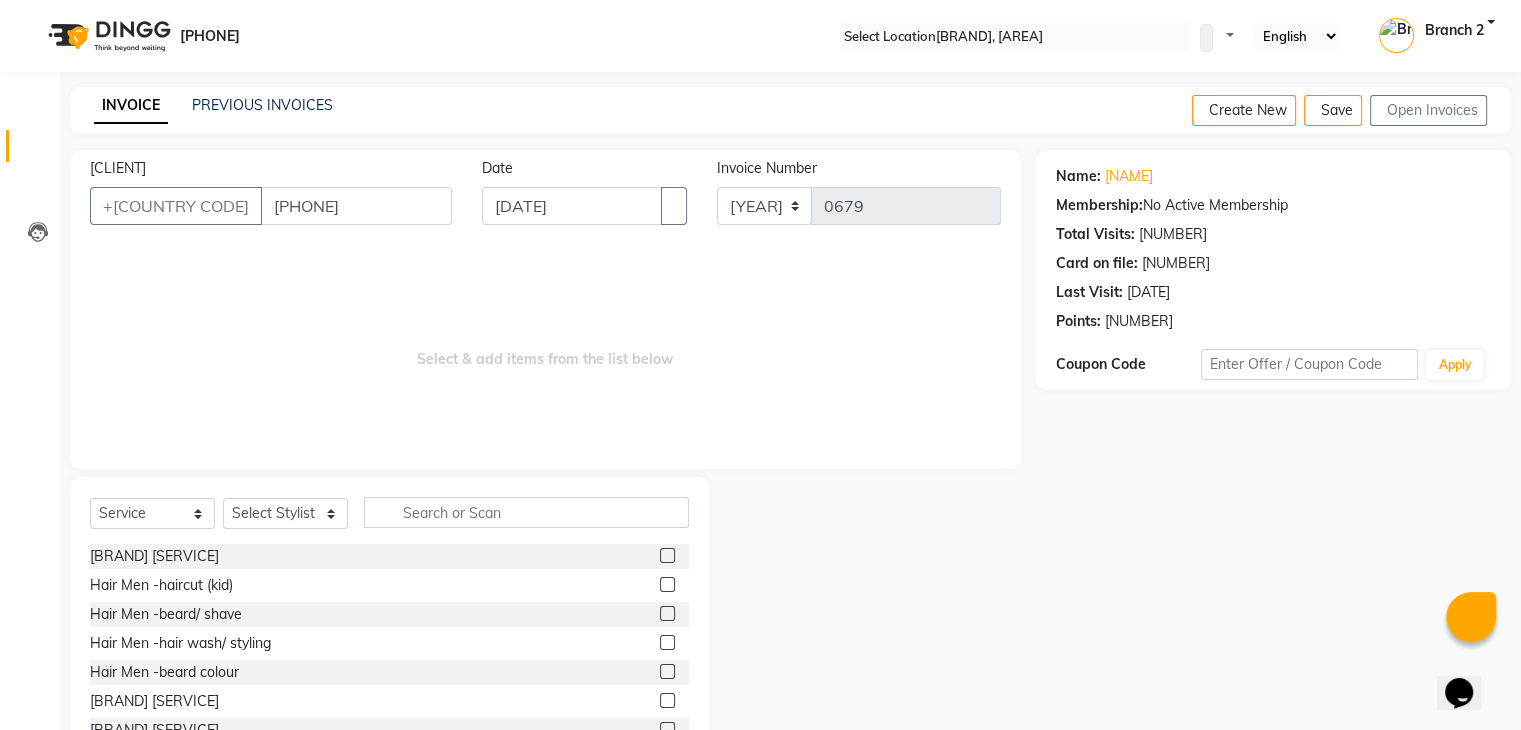 click at bounding box center (667, 555) 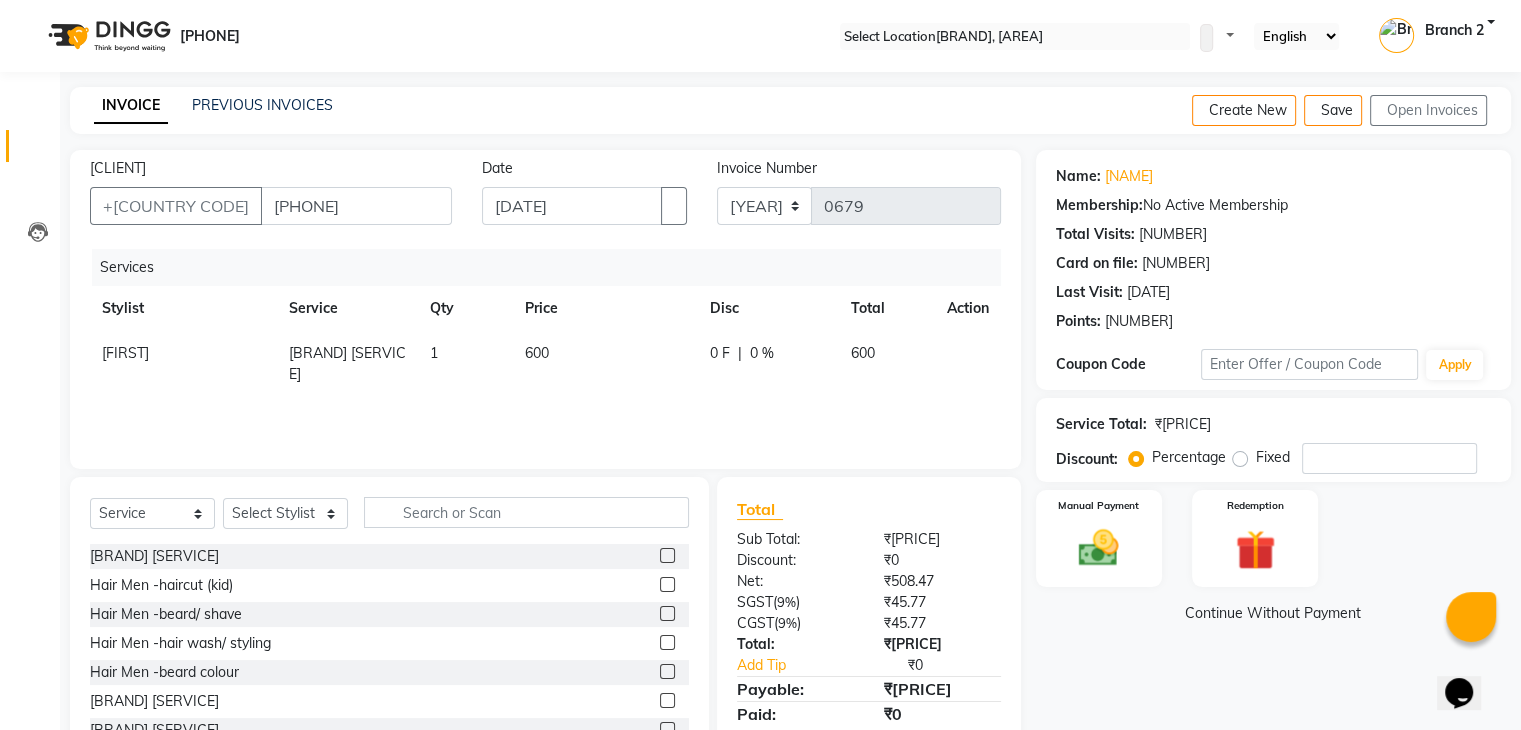 scroll, scrollTop: 72, scrollLeft: 0, axis: vertical 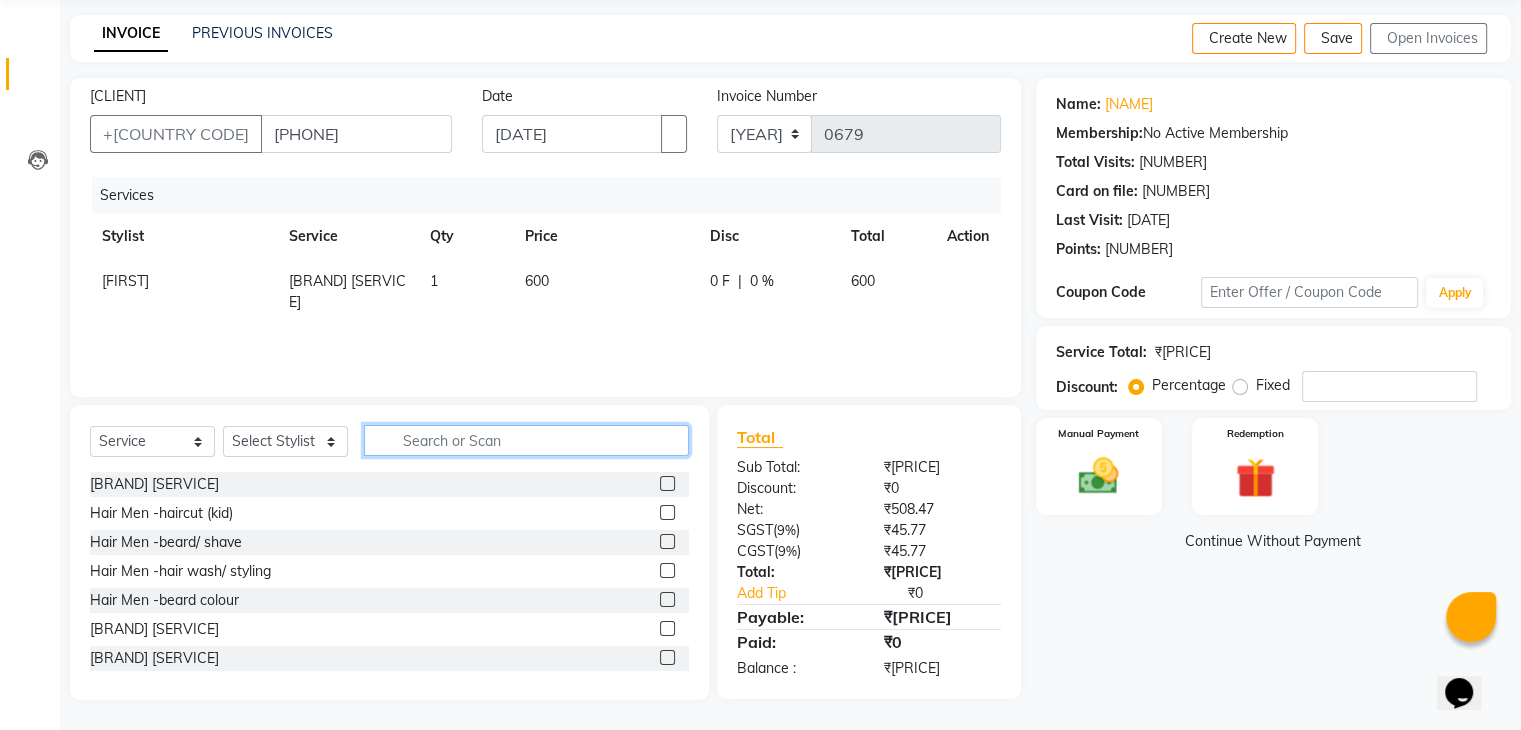 click at bounding box center (526, 440) 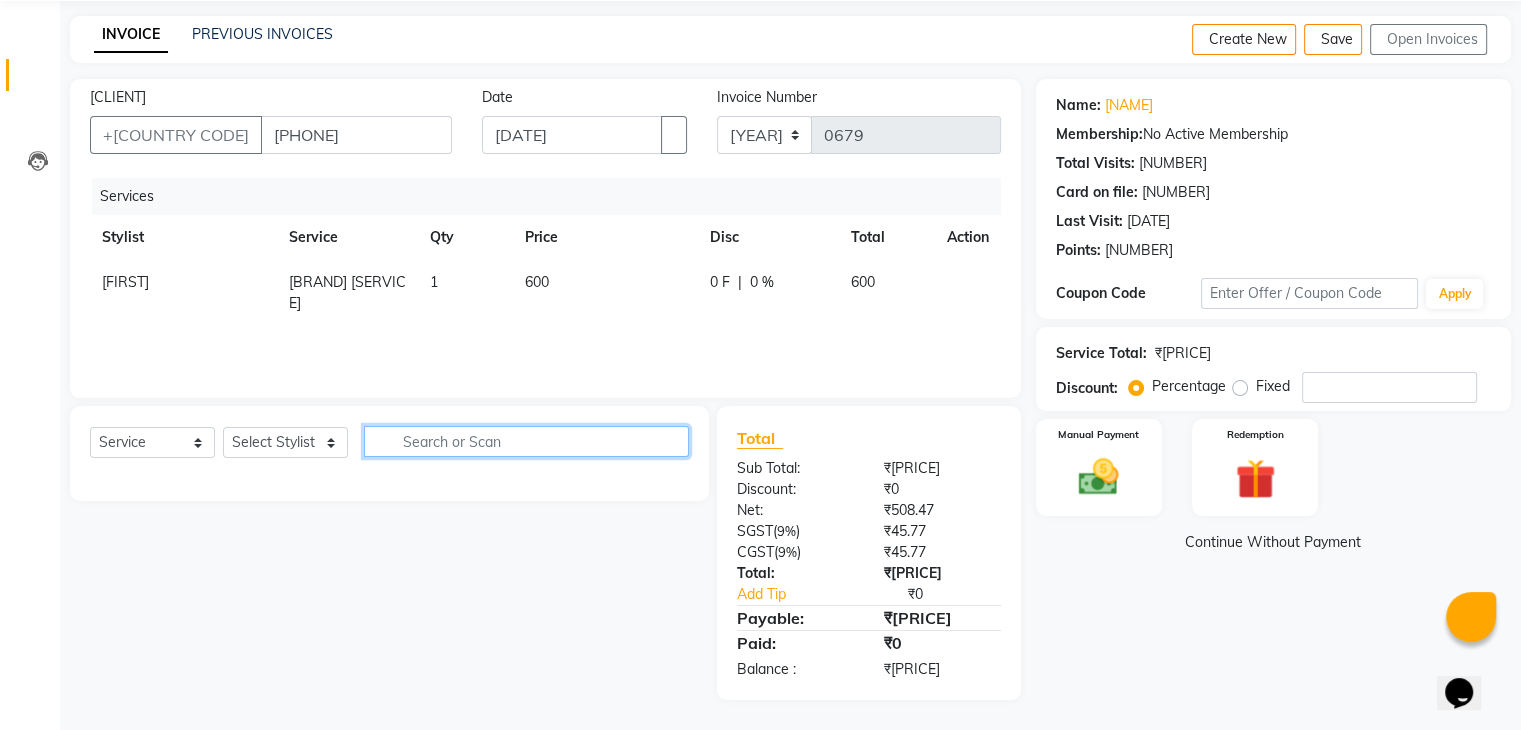 scroll, scrollTop: 72, scrollLeft: 0, axis: vertical 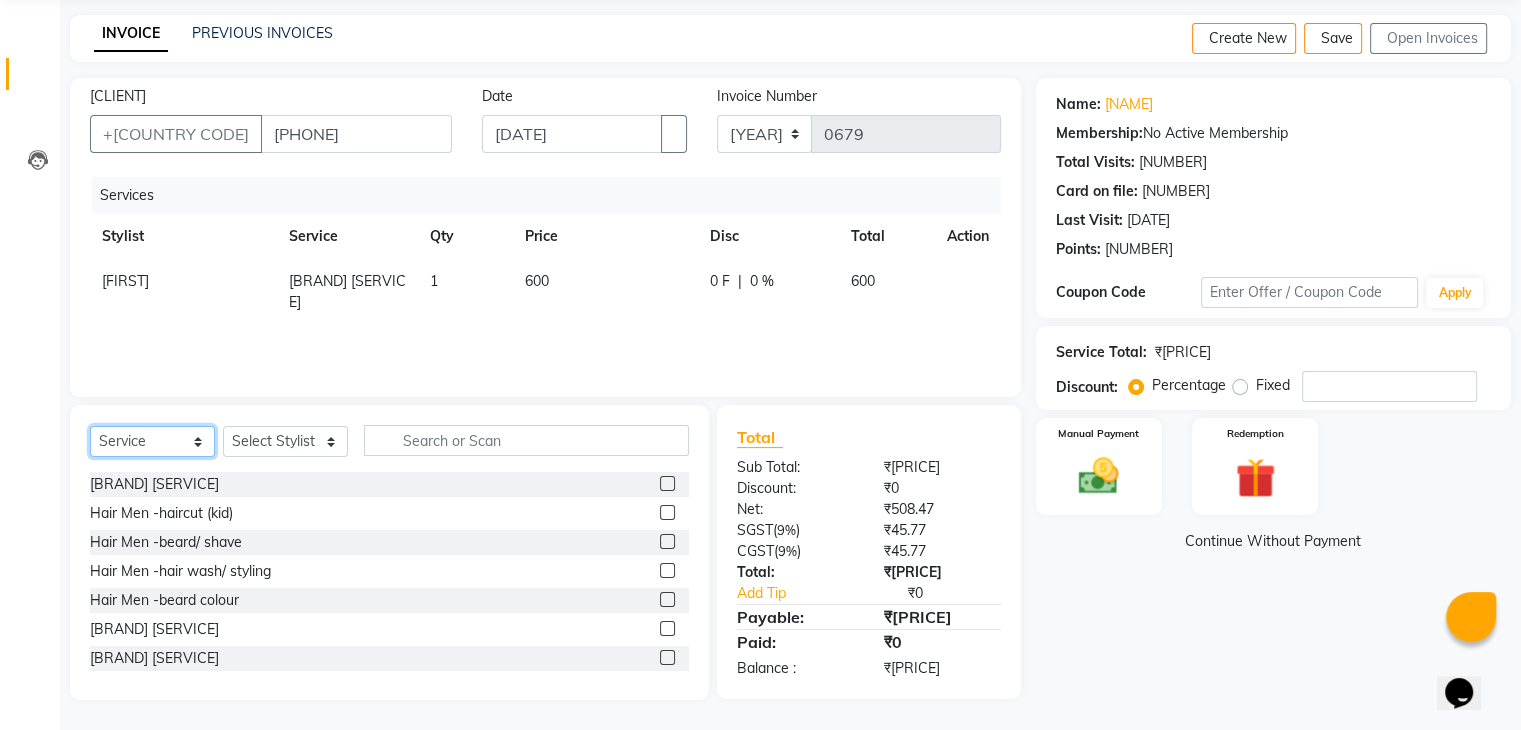 click on "Select  Service  Product  Membership  Package Voucher Prepaid Gift Card" at bounding box center [152, 441] 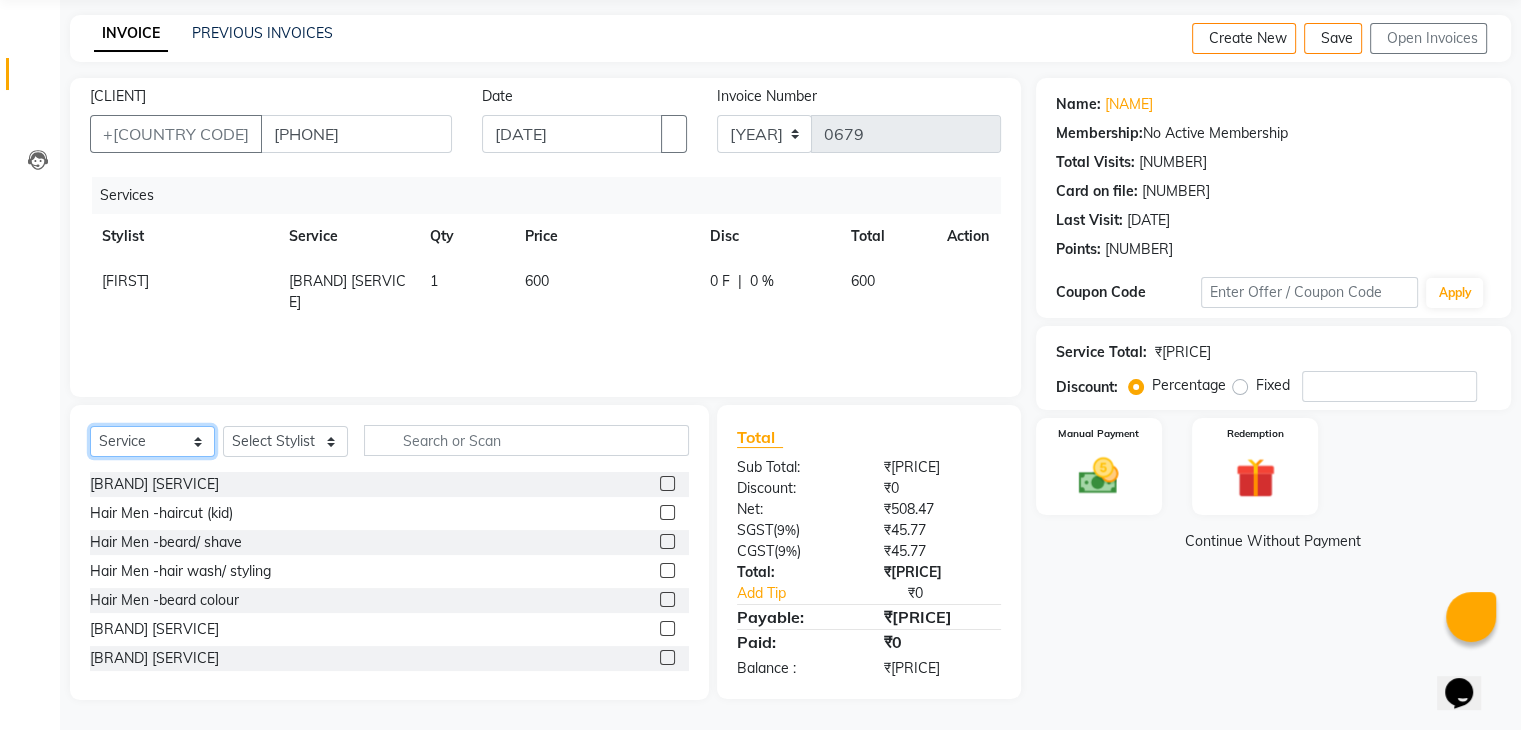 select on "product" 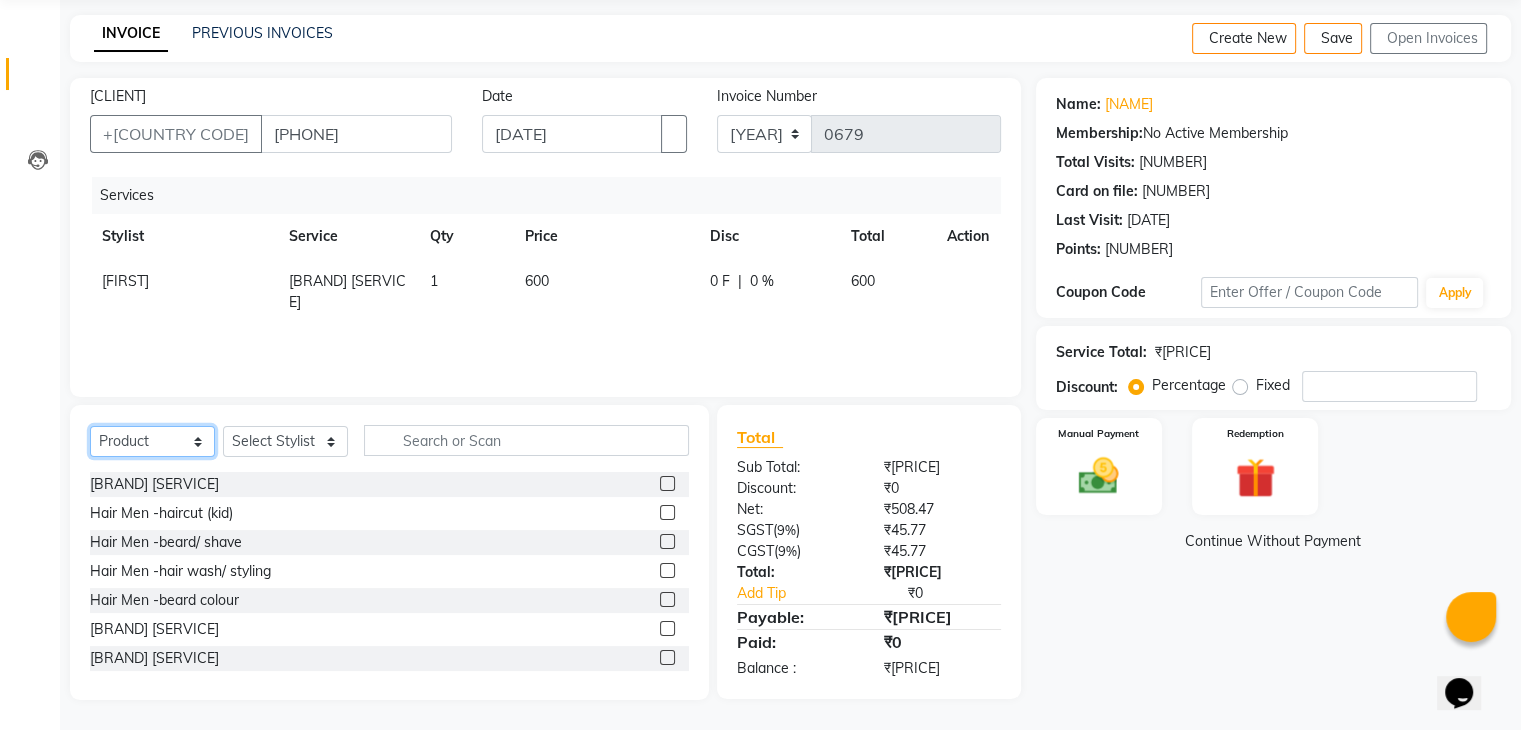click on "Select  Service  Product  Membership  Package Voucher Prepaid Gift Card" at bounding box center (152, 441) 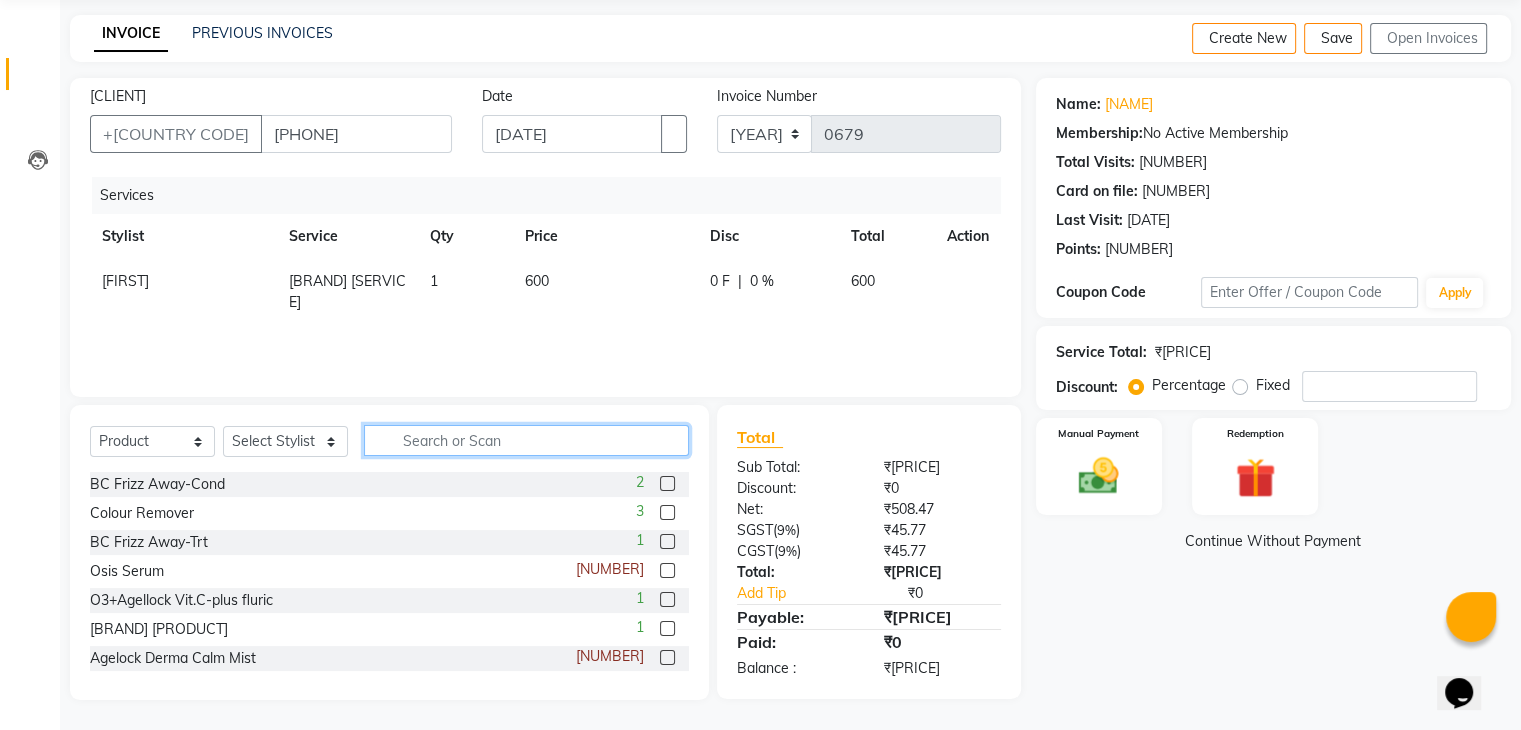 click at bounding box center [526, 440] 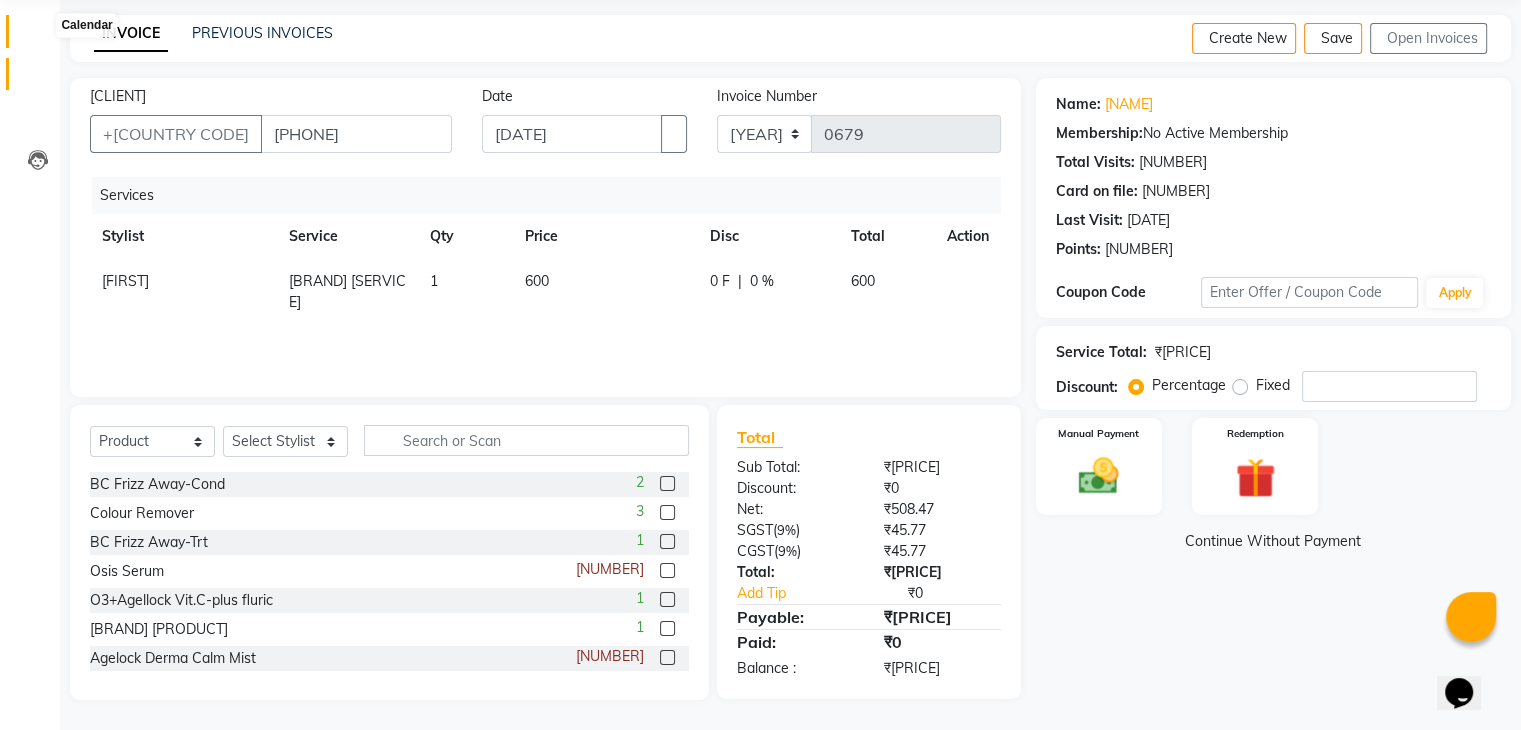 click at bounding box center [38, 36] 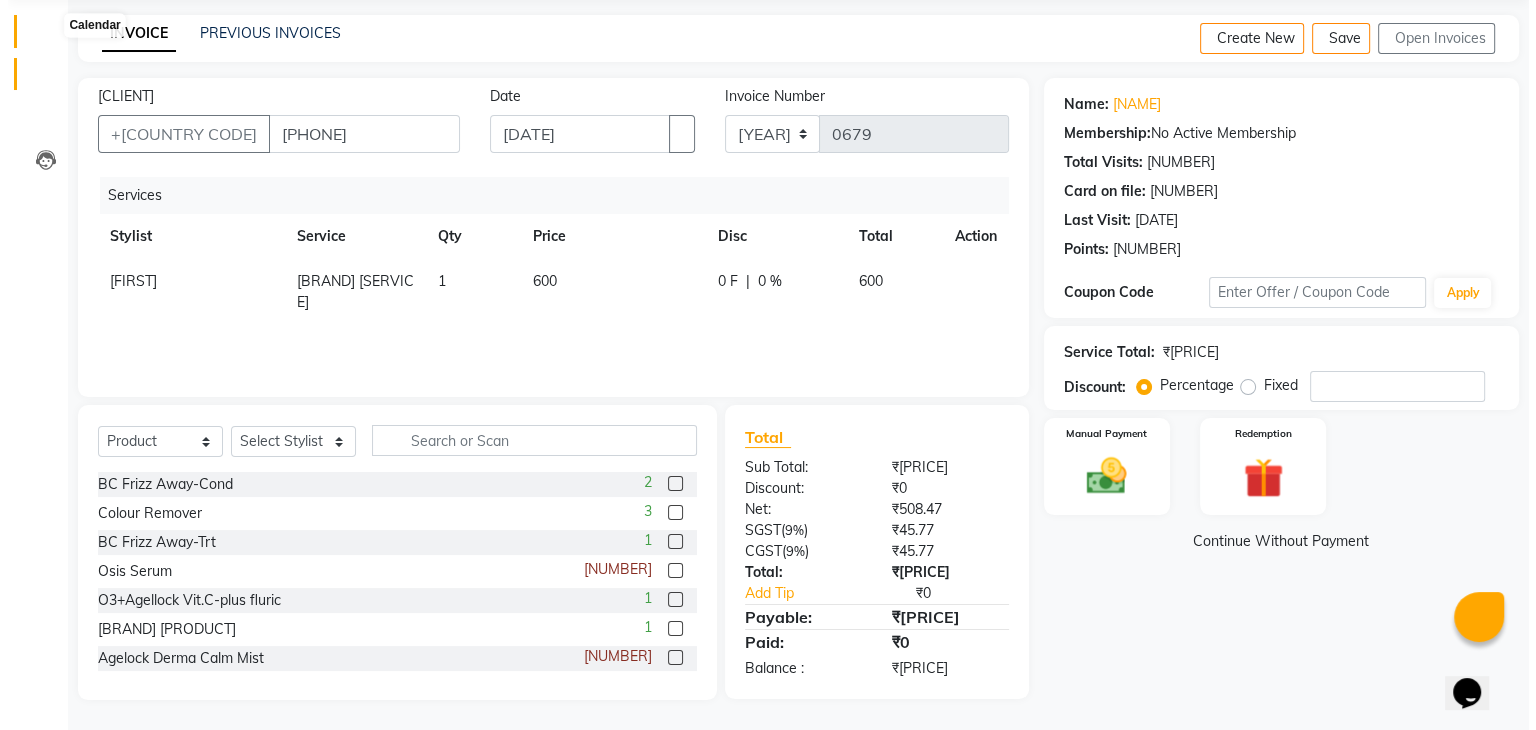 scroll, scrollTop: 0, scrollLeft: 0, axis: both 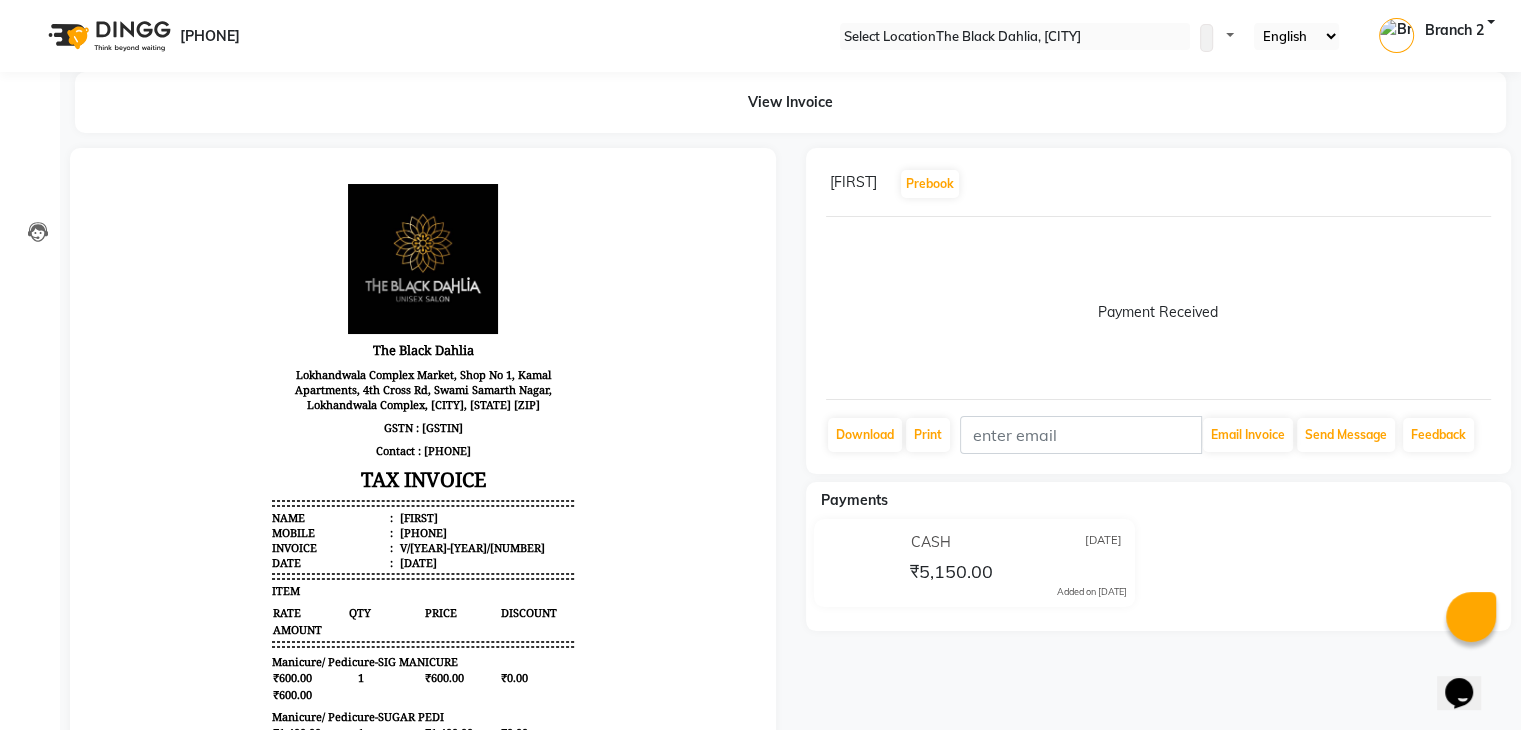 click at bounding box center [1487, 184] 